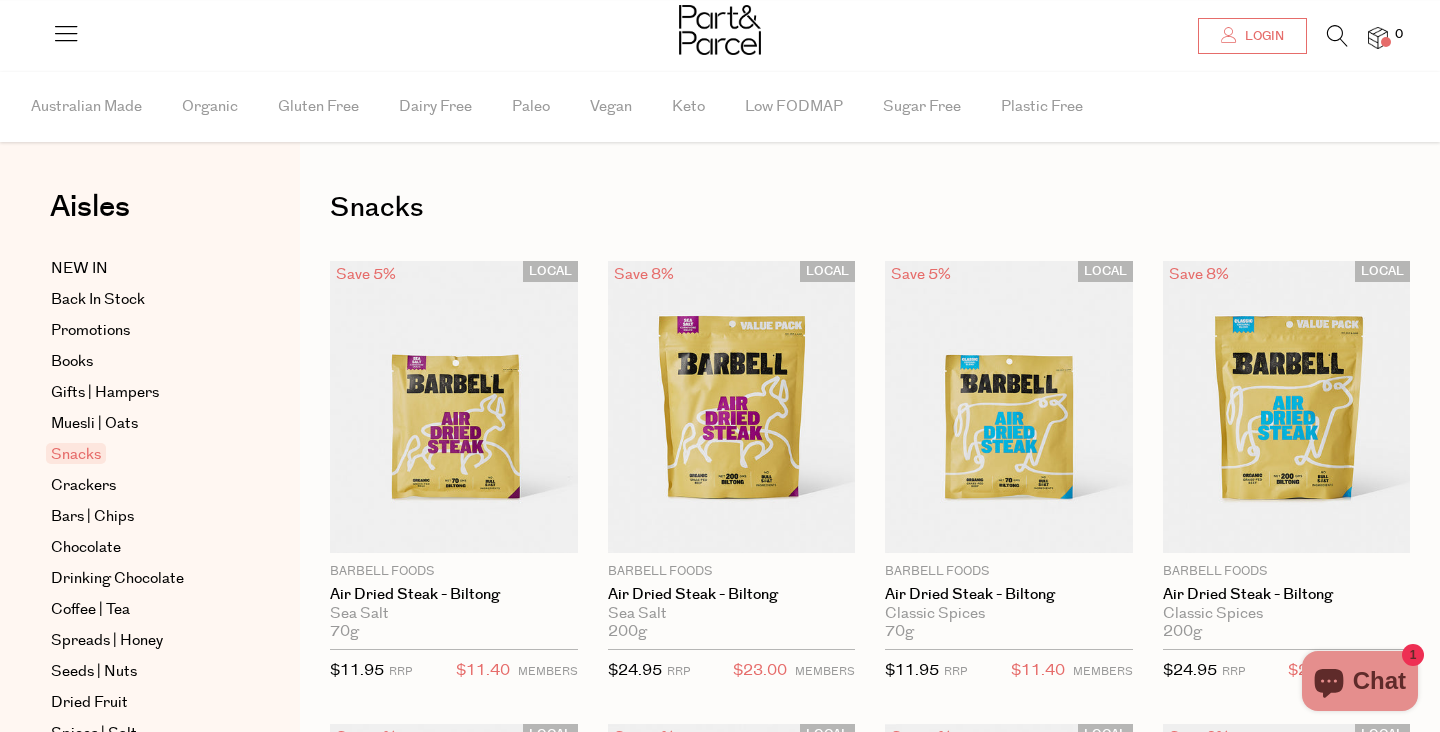 scroll, scrollTop: 0, scrollLeft: 0, axis: both 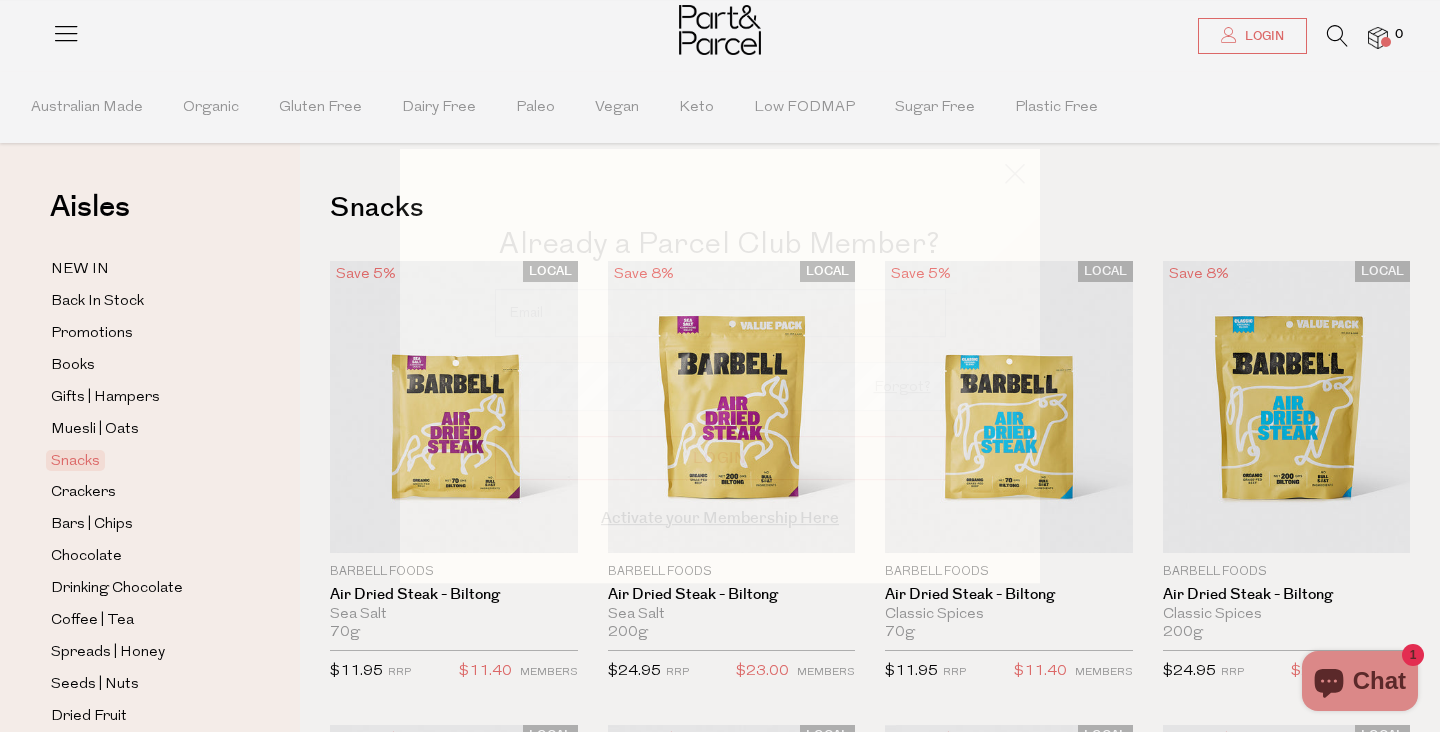 type on "[PERSON_NAME][EMAIL_ADDRESS][DOMAIN_NAME]" 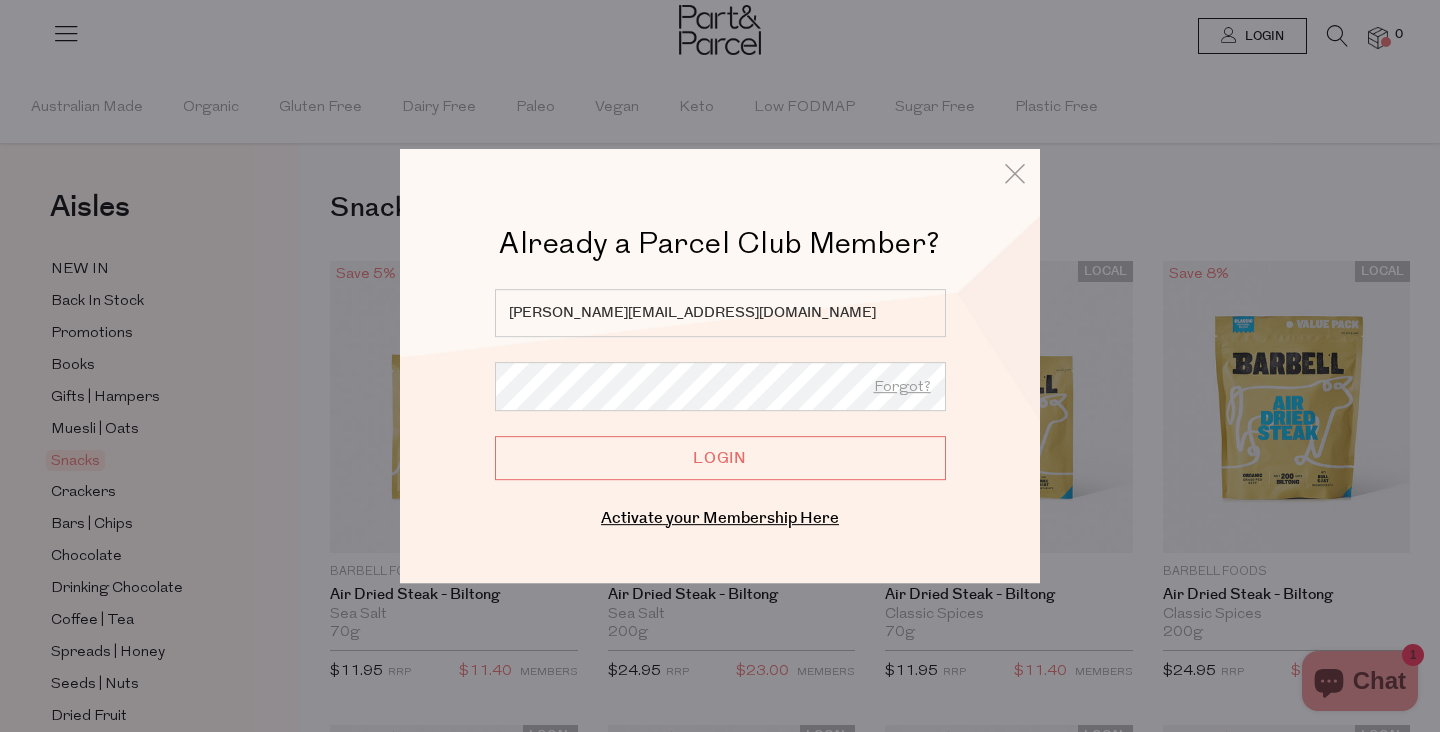 click on "Login" at bounding box center (720, 458) 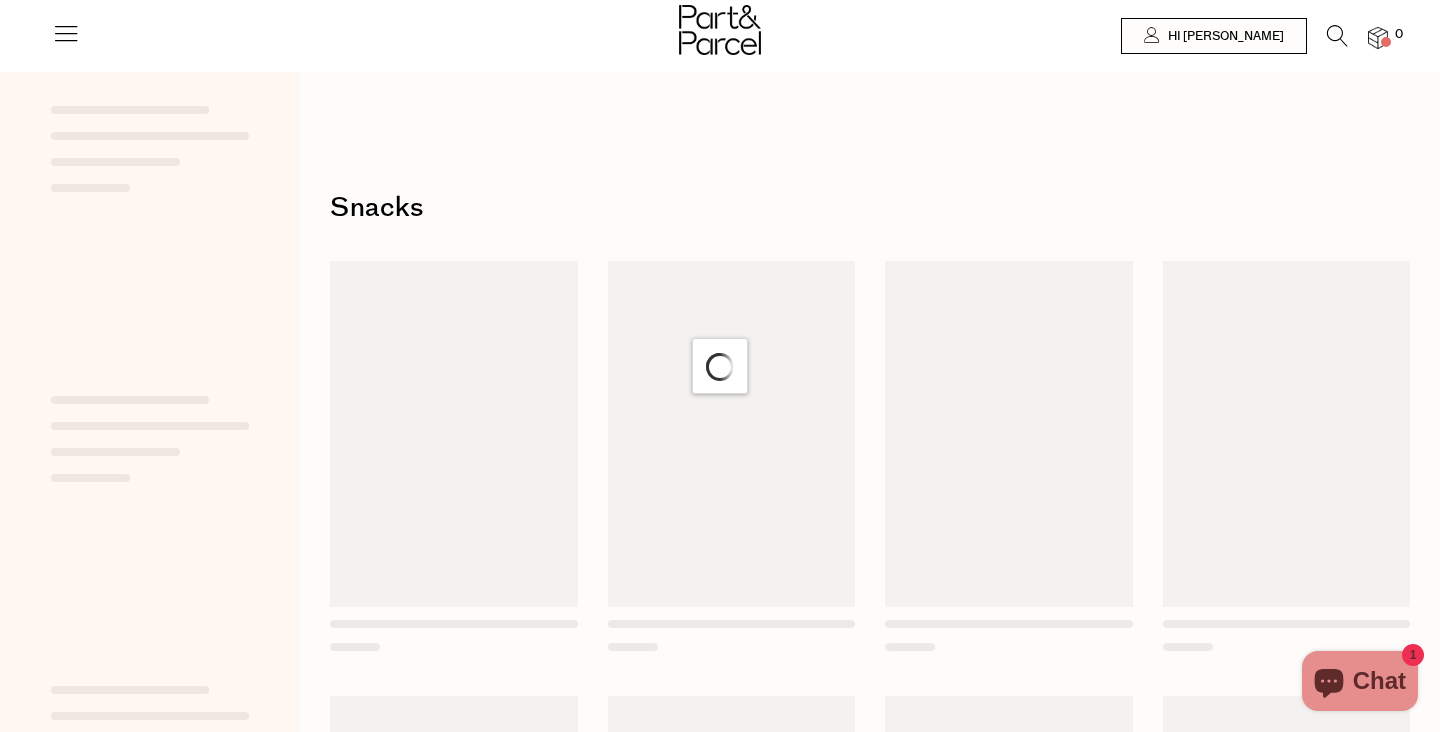 scroll, scrollTop: 0, scrollLeft: 0, axis: both 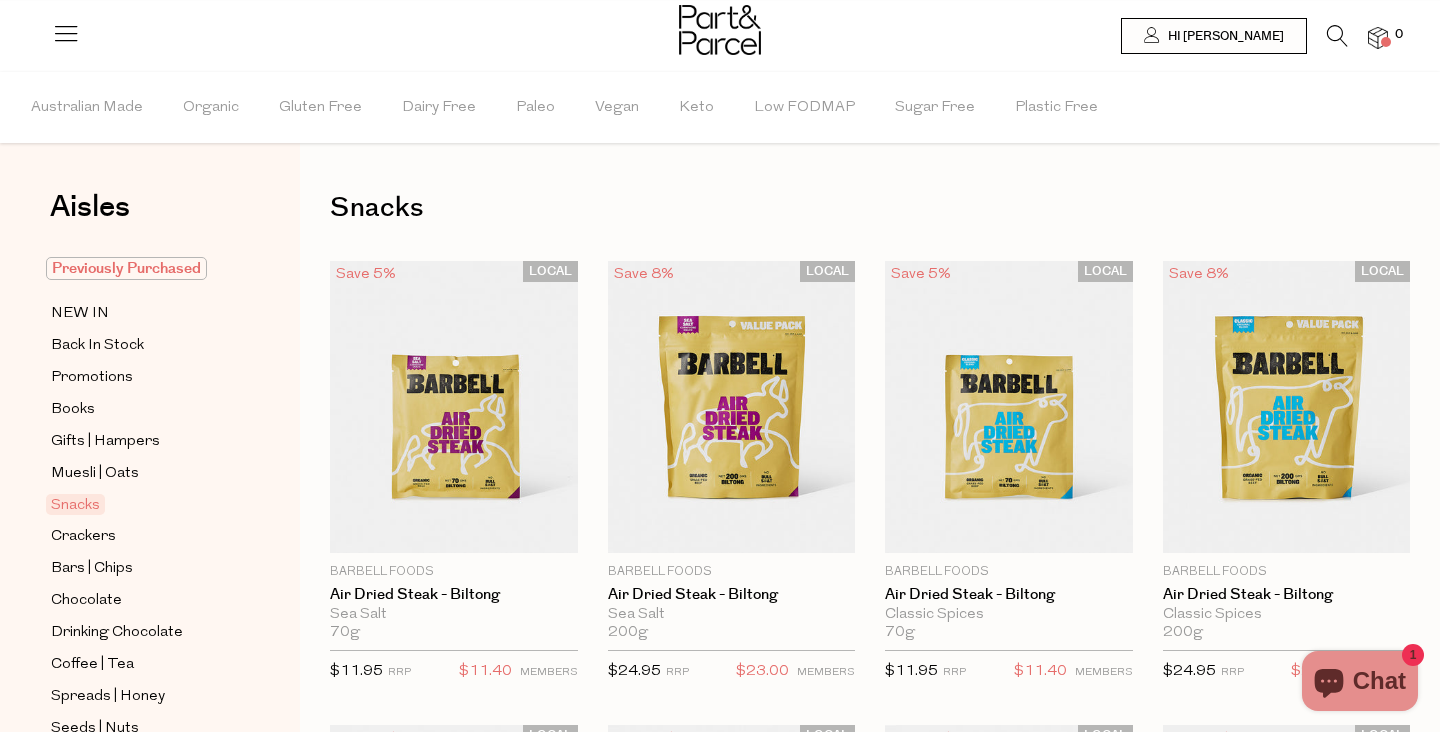 click on "Previously Purchased" at bounding box center (126, 268) 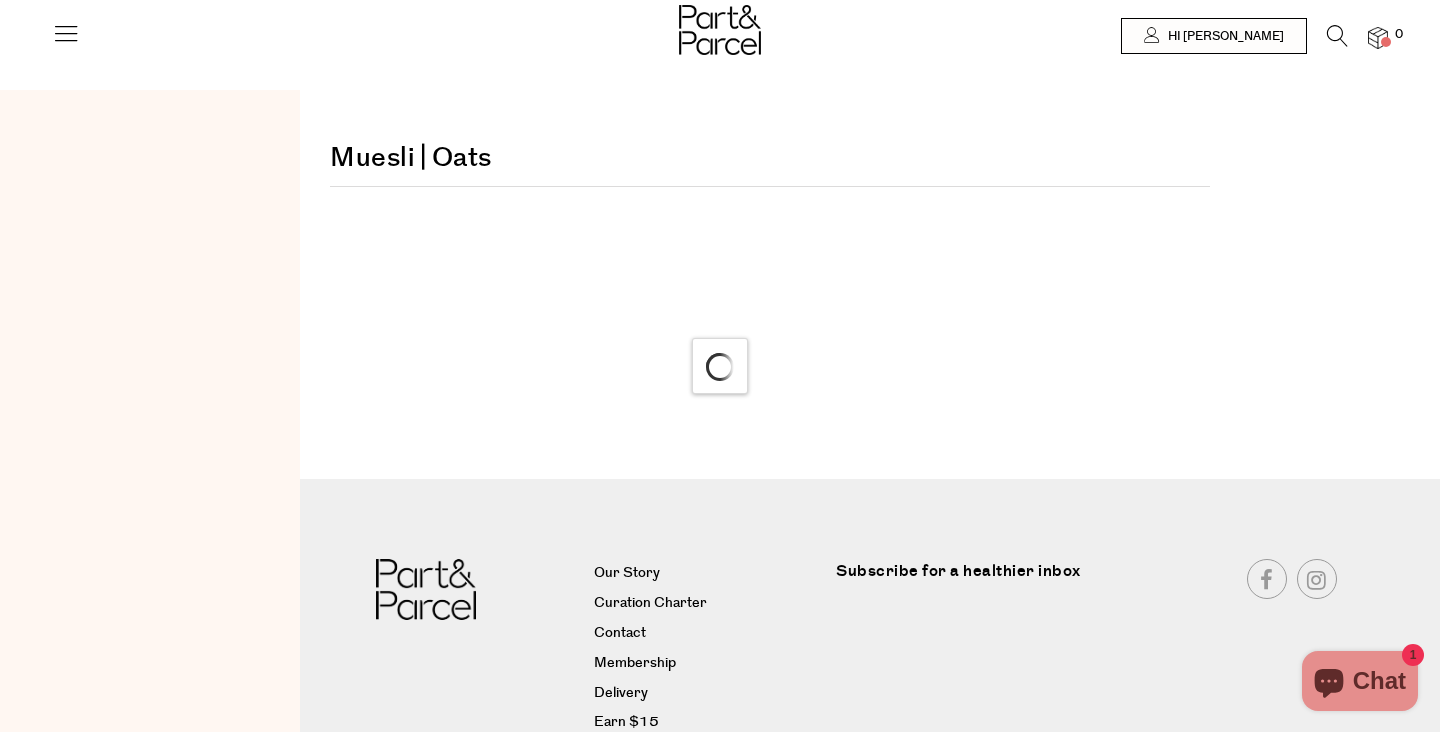 scroll, scrollTop: 0, scrollLeft: 0, axis: both 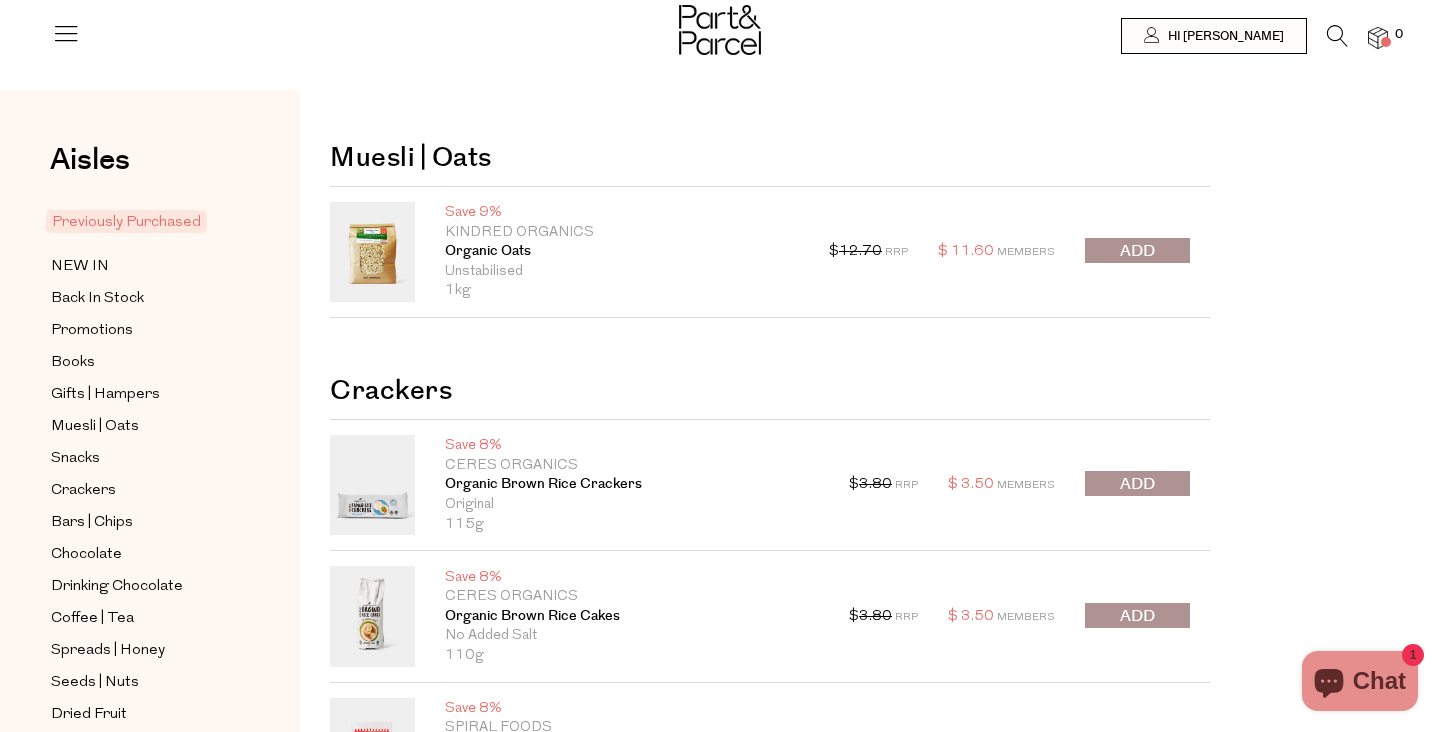 type on "[PERSON_NAME][EMAIL_ADDRESS][DOMAIN_NAME]" 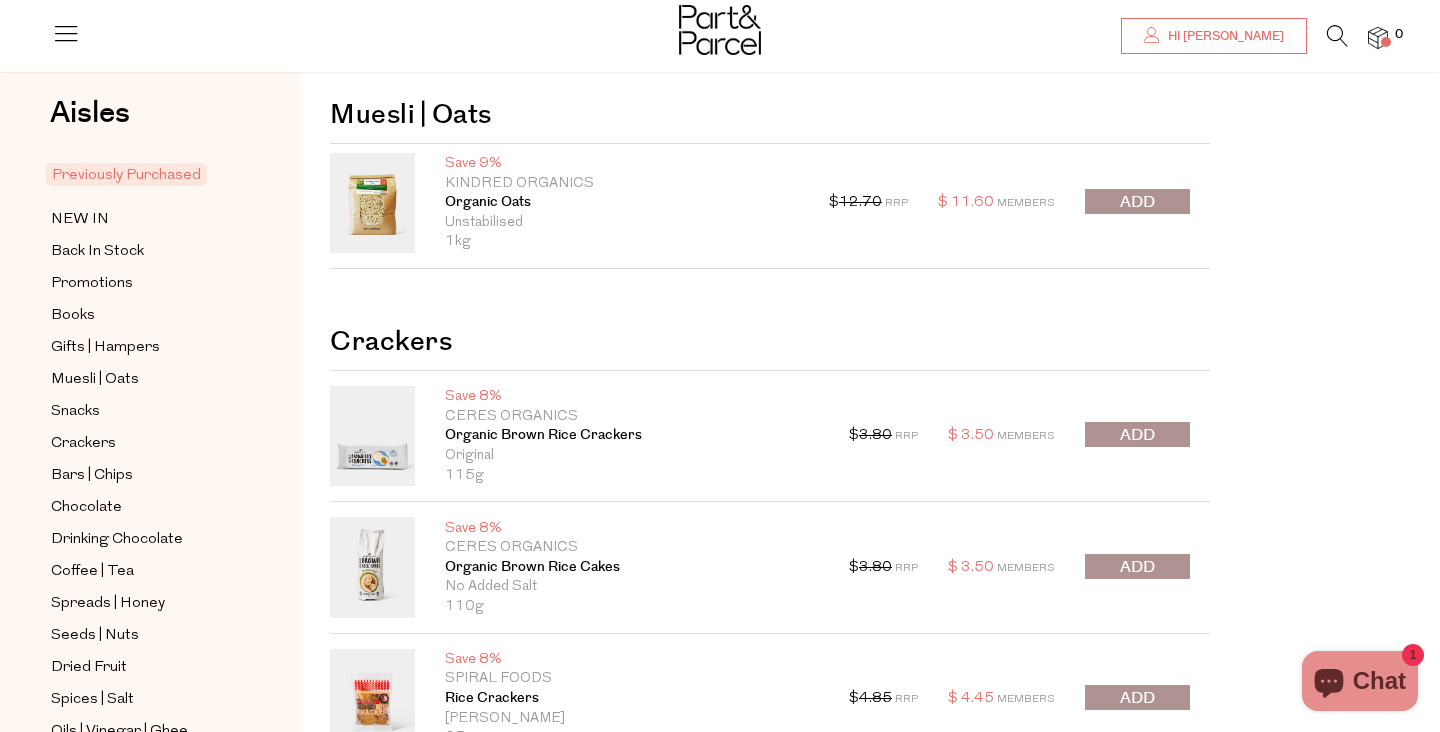 scroll, scrollTop: 51, scrollLeft: 0, axis: vertical 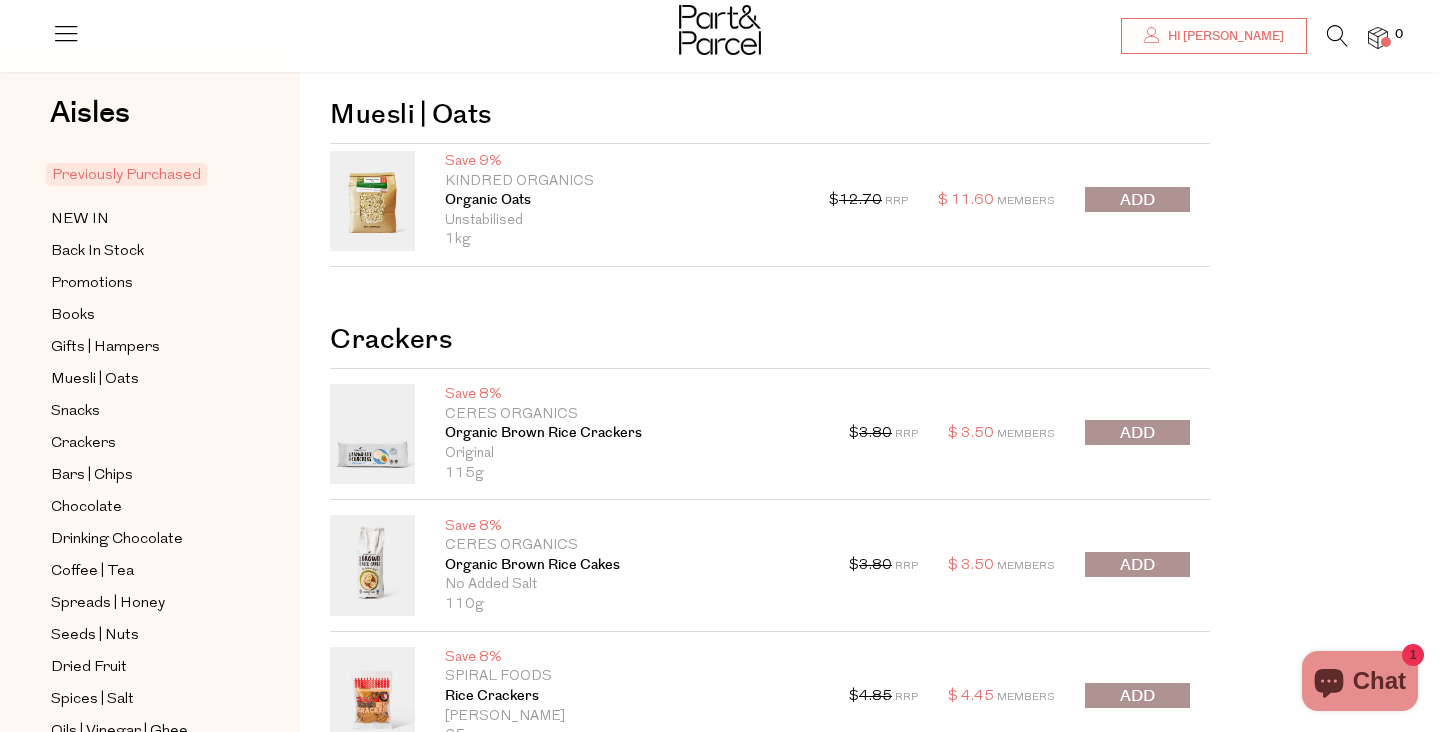 click at bounding box center (1137, 433) 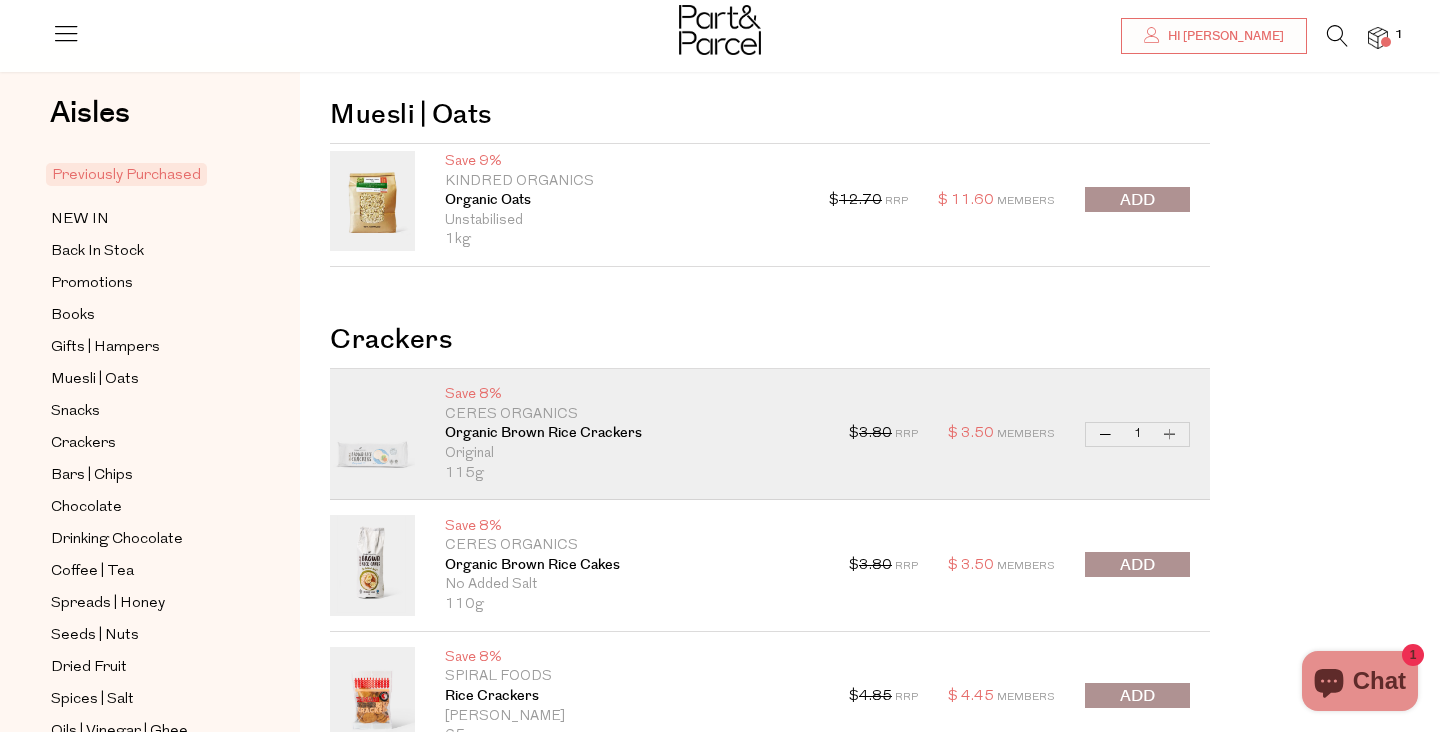 click on "Increase Organic Brown Rice Crackers" at bounding box center [1170, 434] 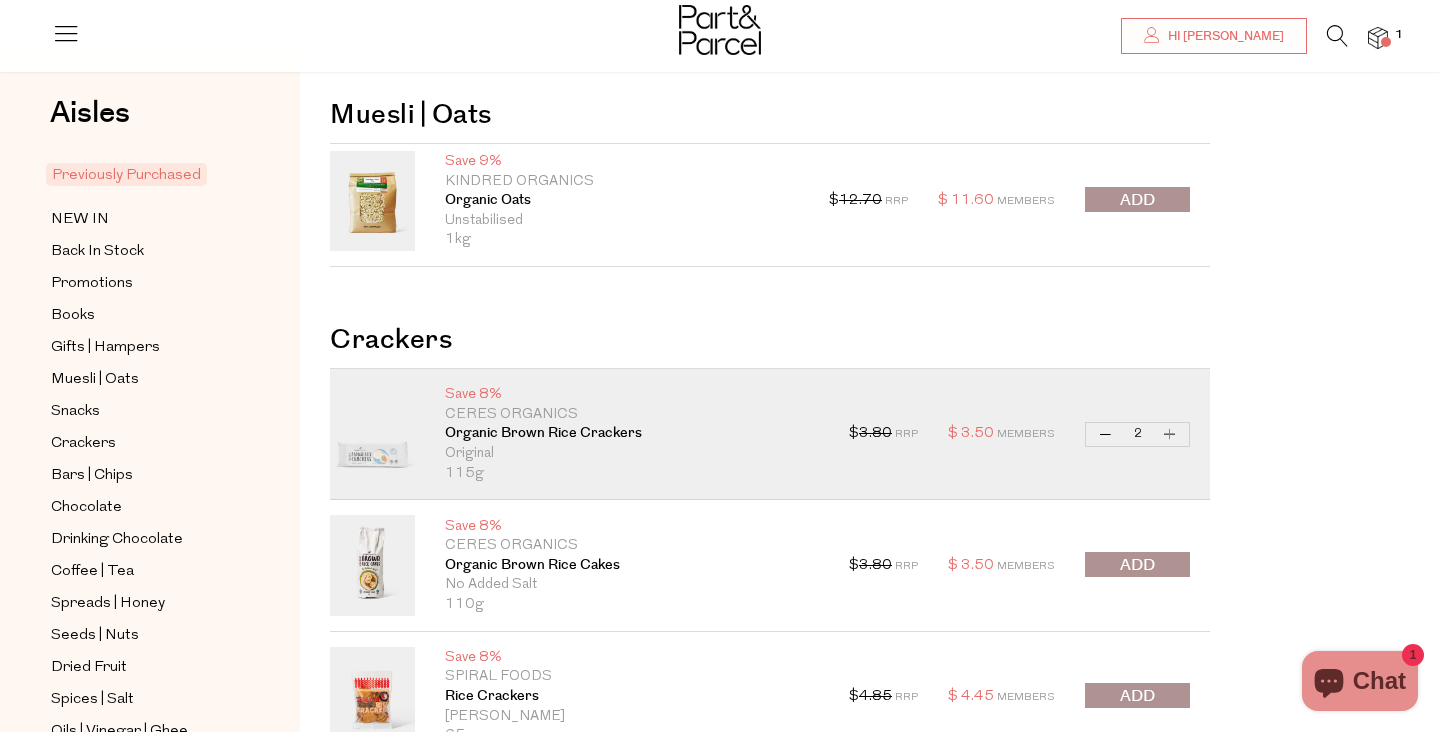 type on "2" 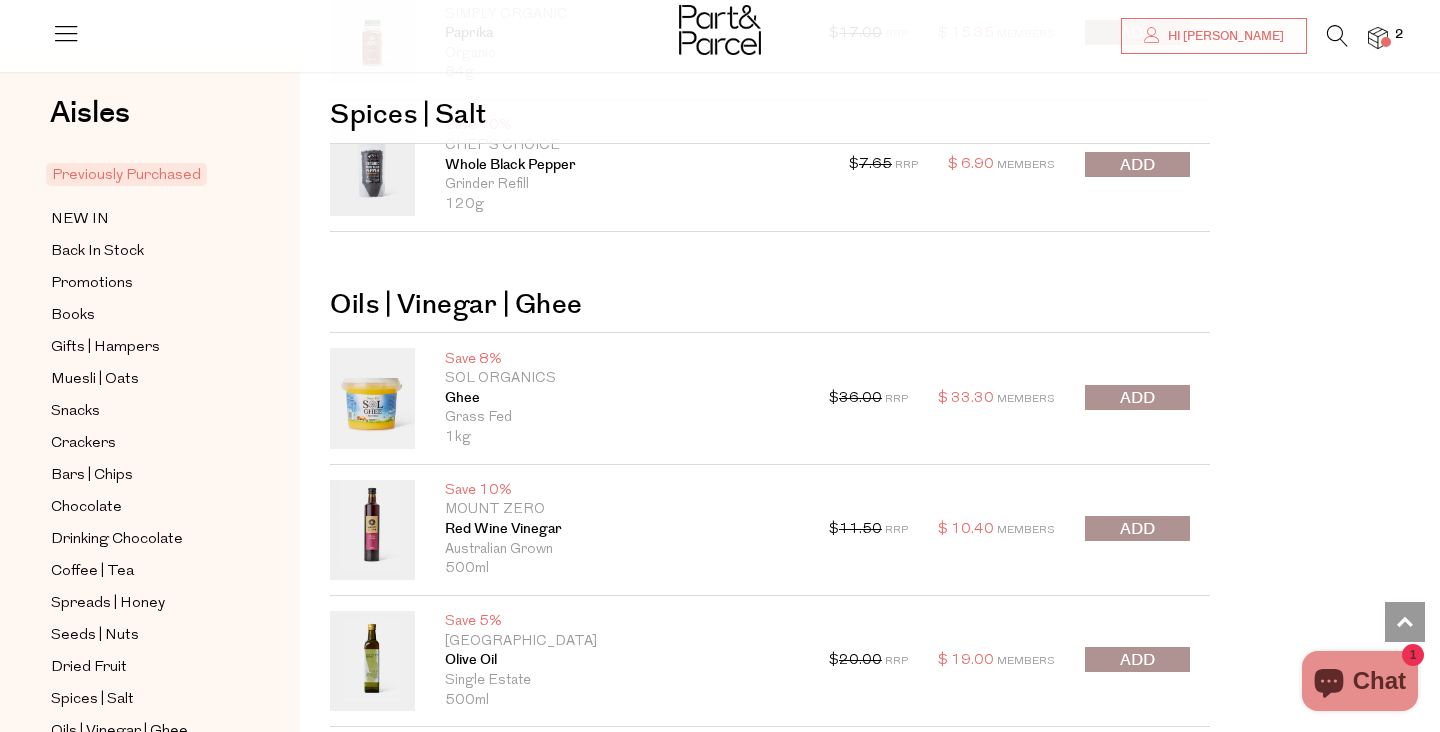 scroll, scrollTop: 5263, scrollLeft: 0, axis: vertical 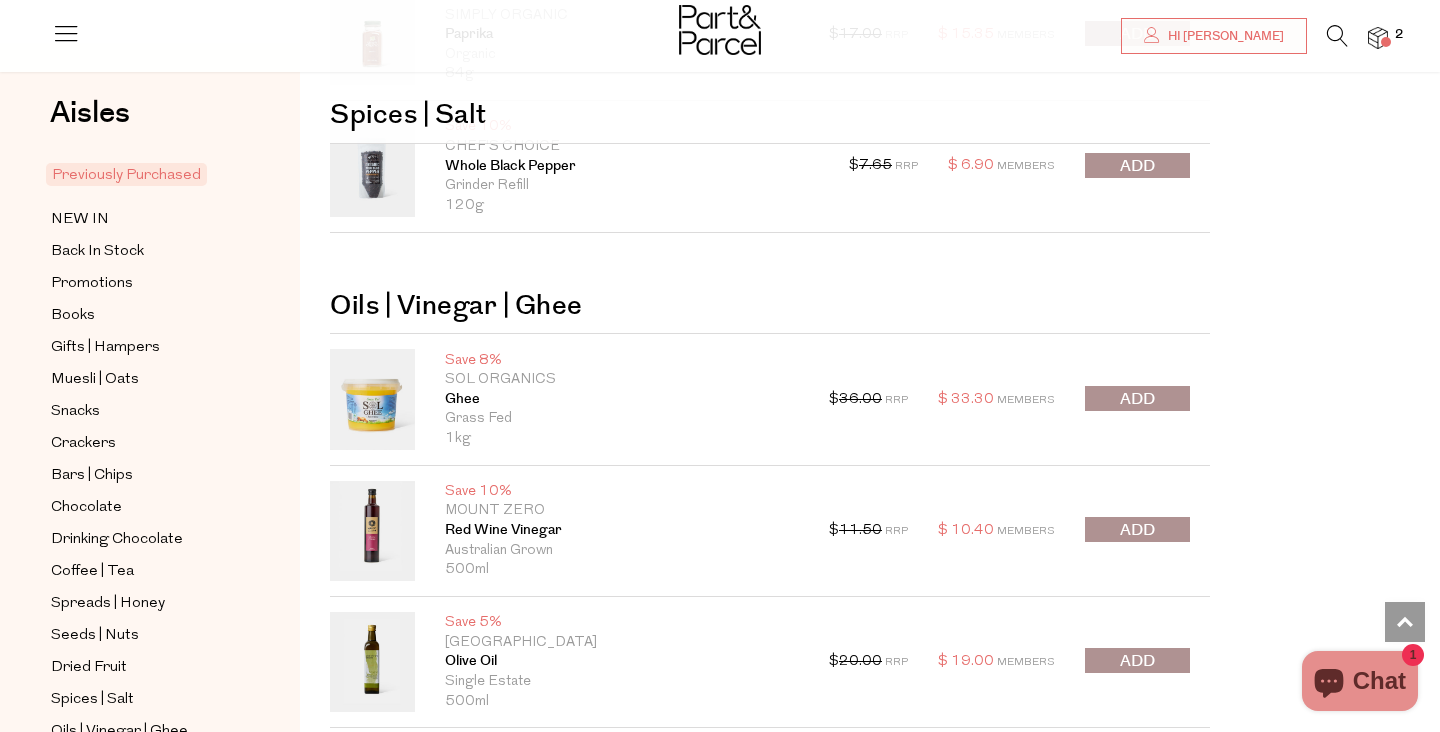 click at bounding box center [1137, 399] 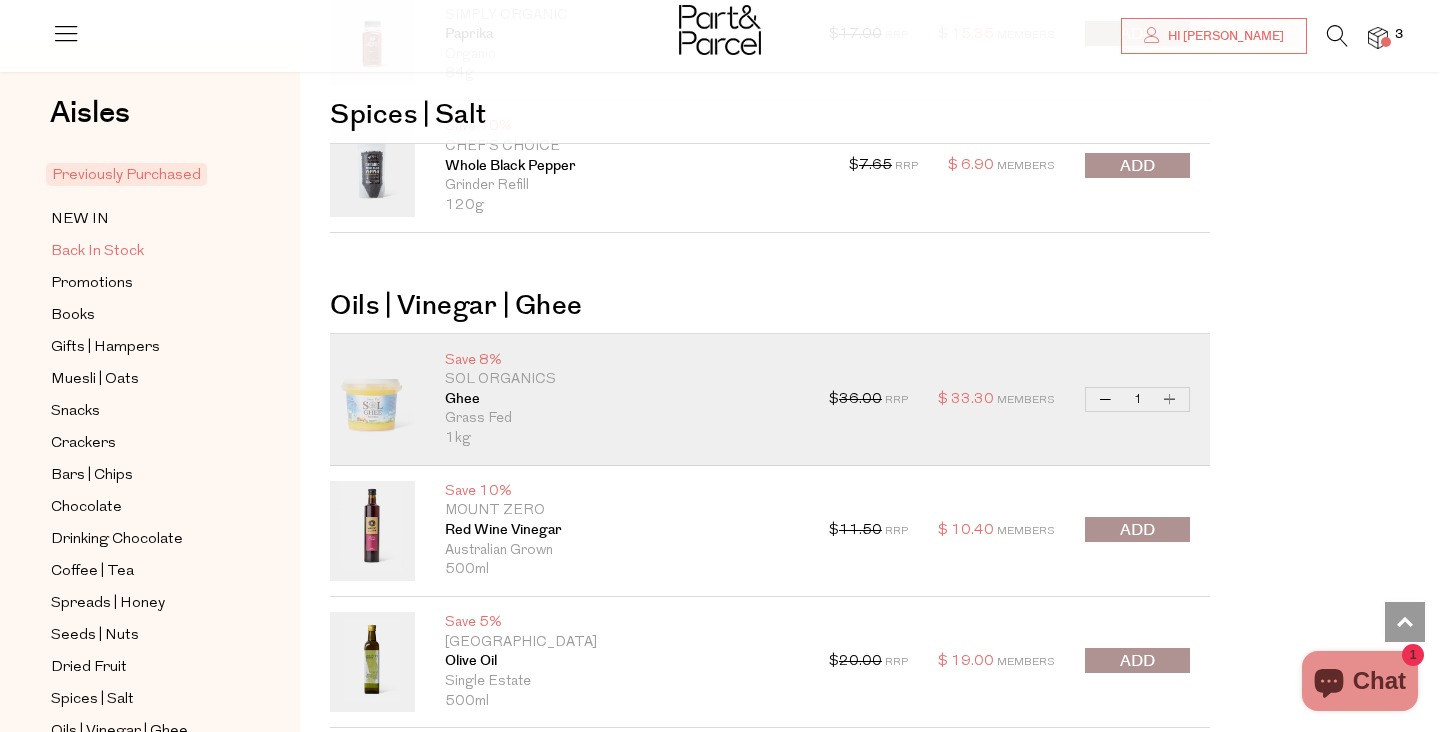 click on "Back In Stock" at bounding box center (97, 252) 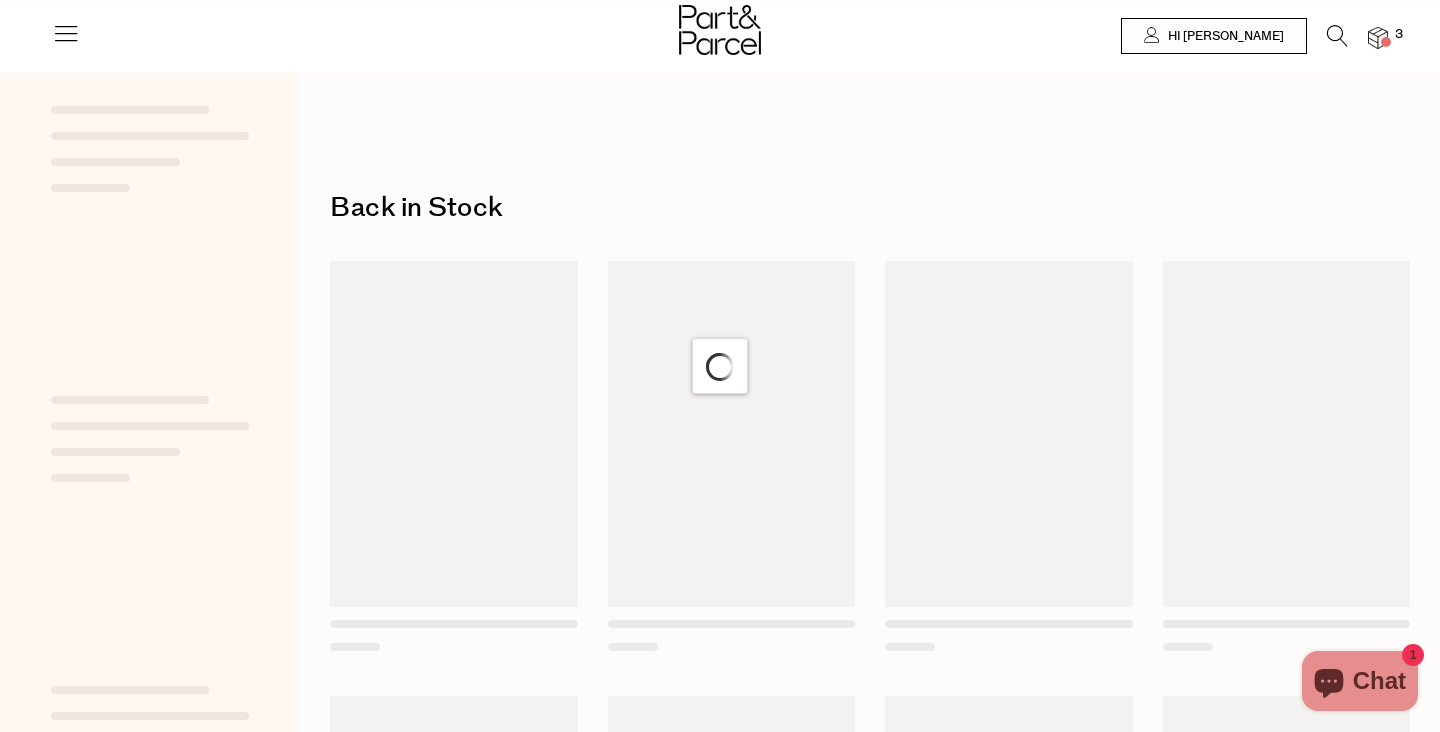 scroll, scrollTop: 0, scrollLeft: 0, axis: both 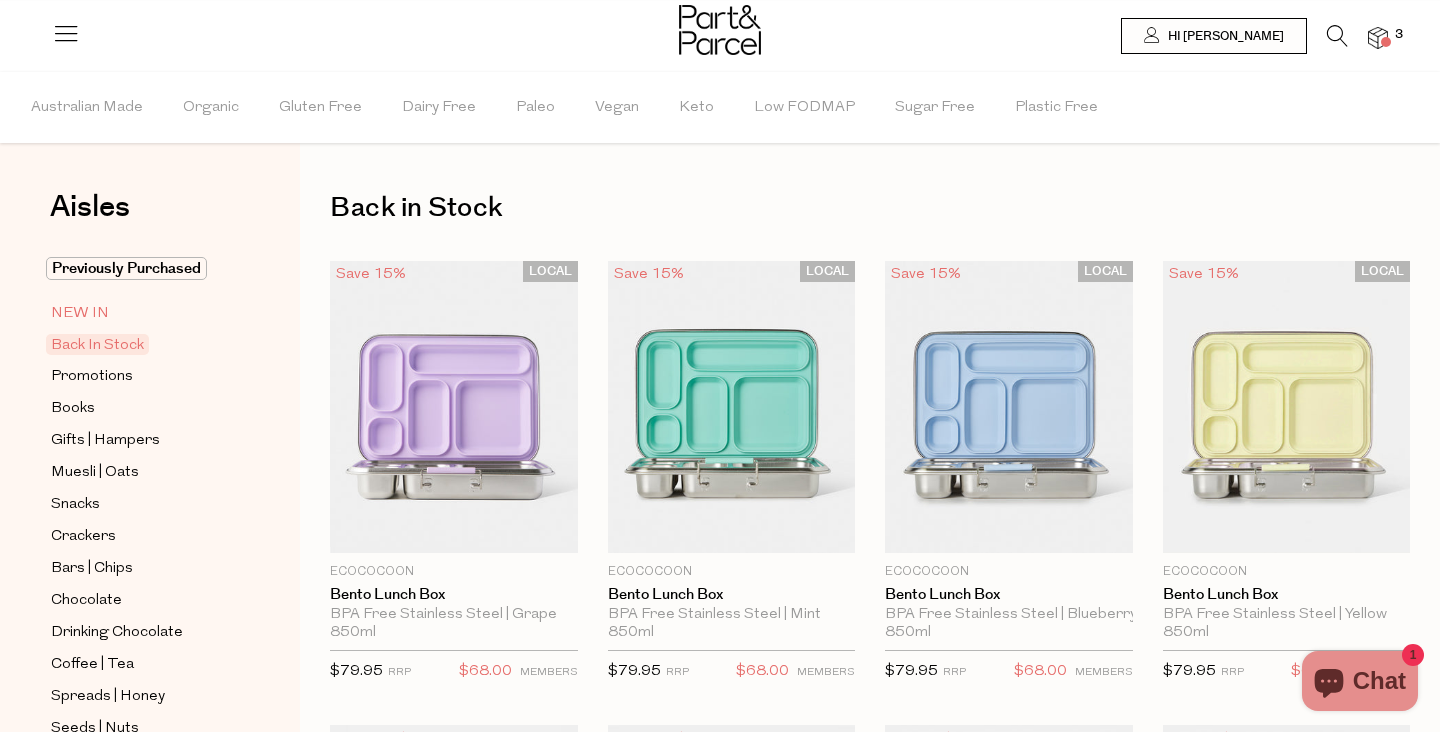 click on "NEW IN" at bounding box center [80, 314] 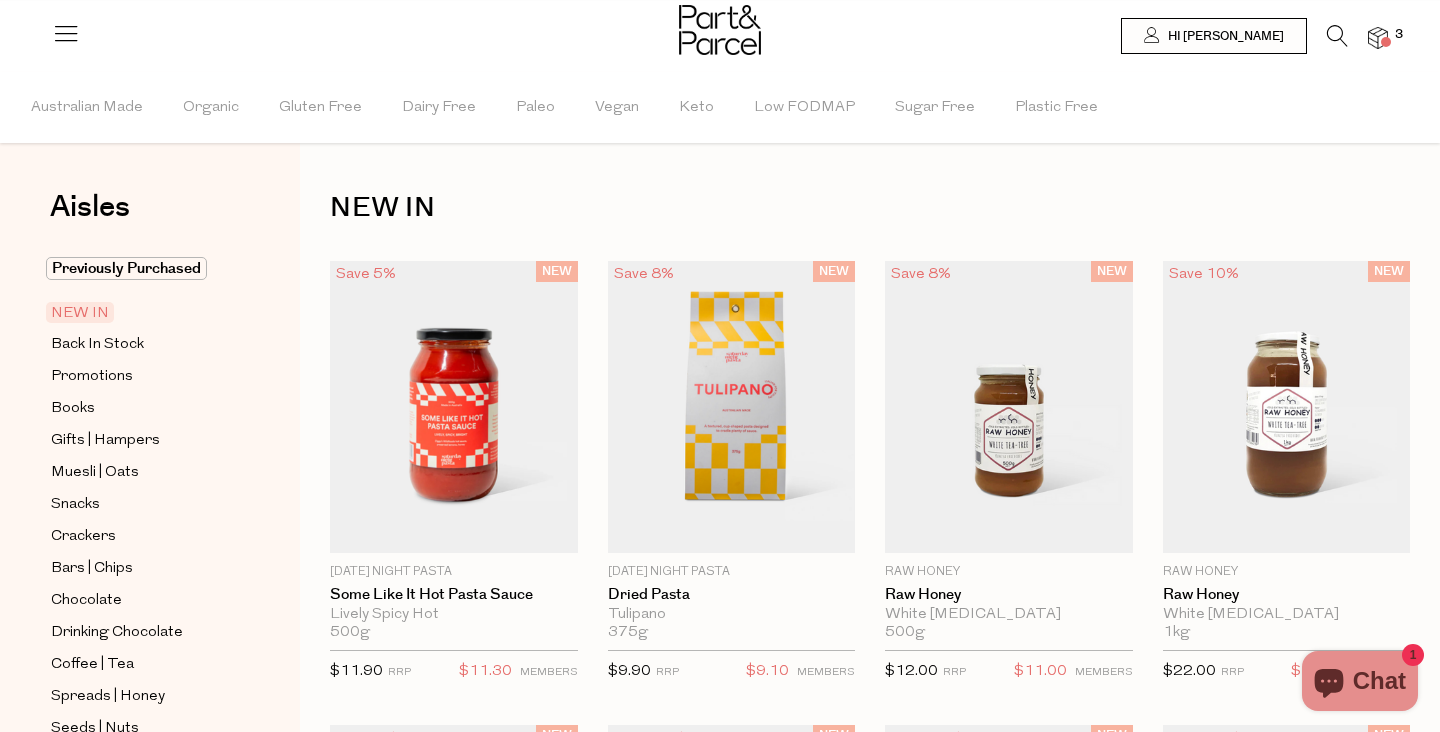 type on "[PERSON_NAME][EMAIL_ADDRESS][DOMAIN_NAME]" 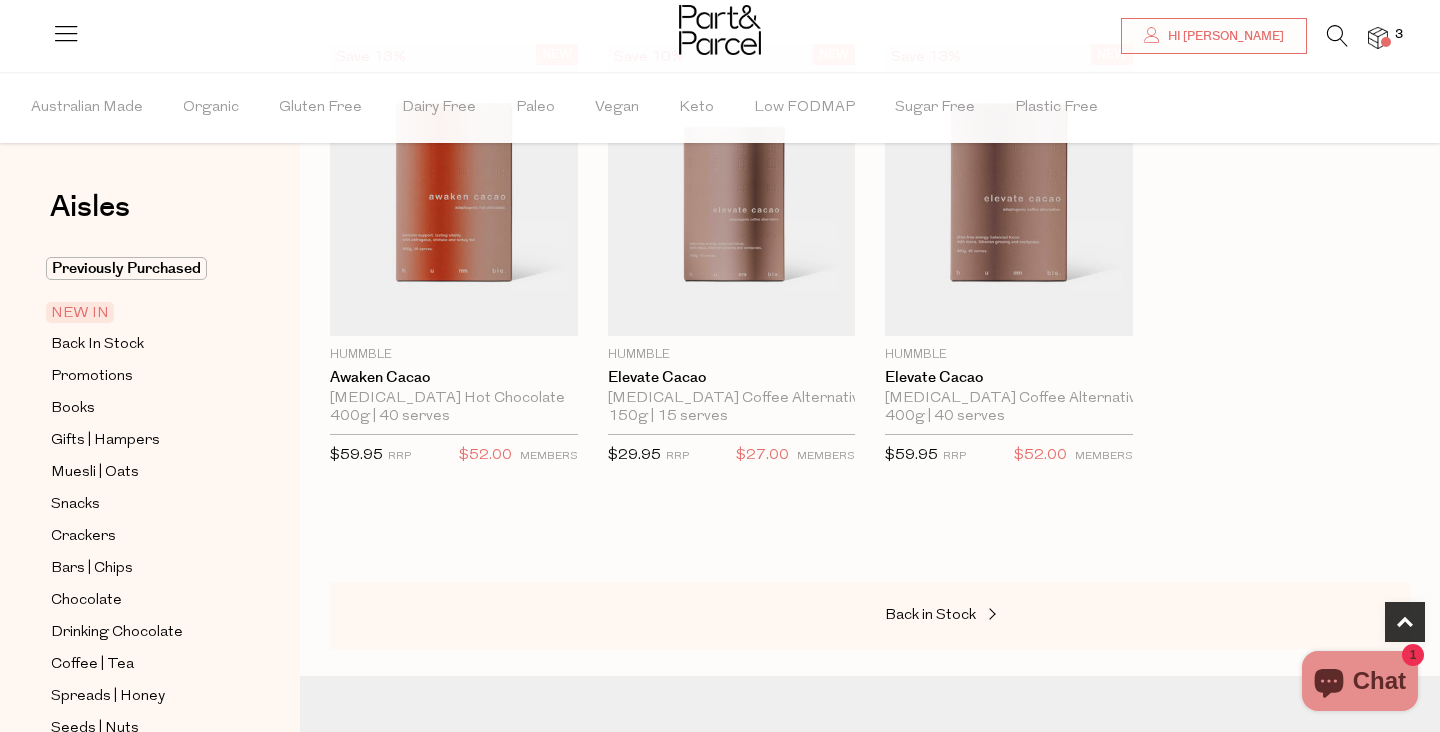 scroll, scrollTop: 1146, scrollLeft: 0, axis: vertical 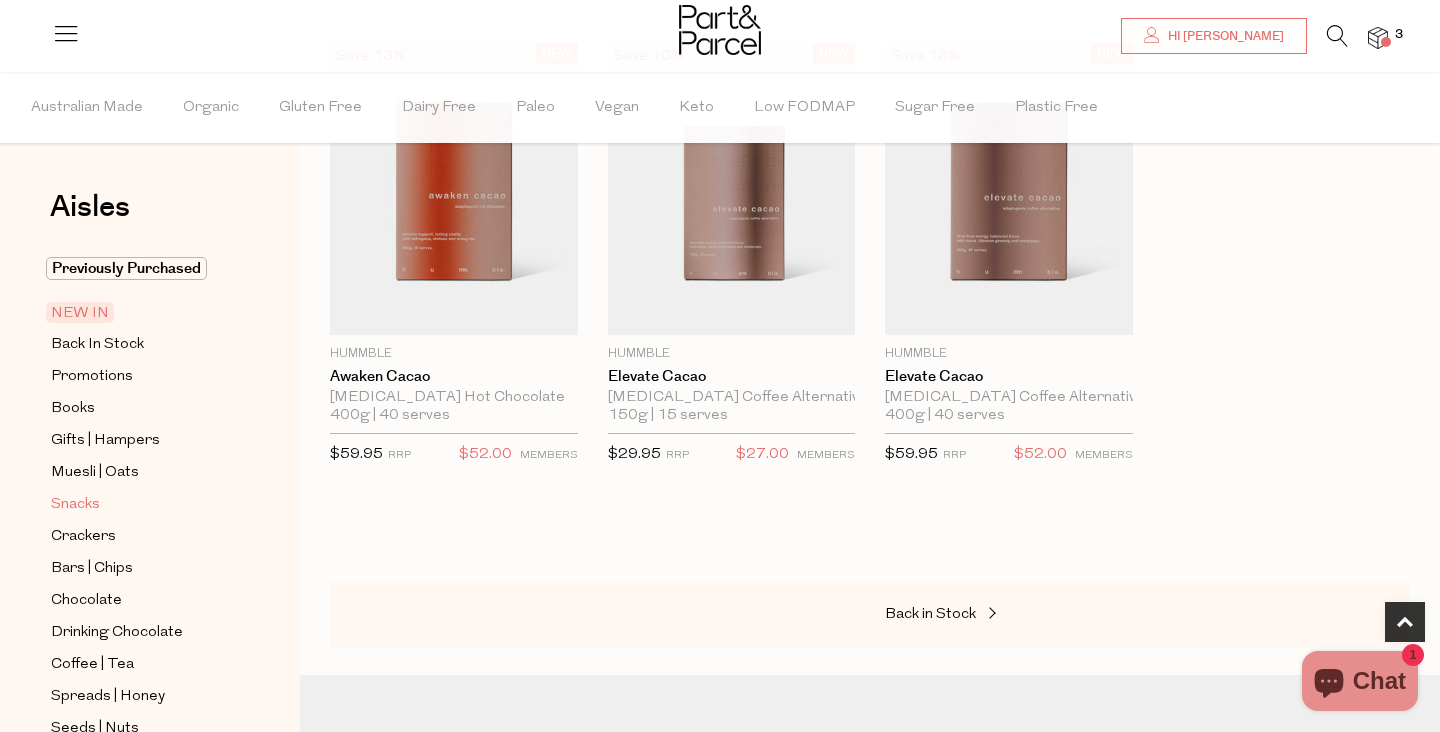 click on "Snacks" at bounding box center [75, 505] 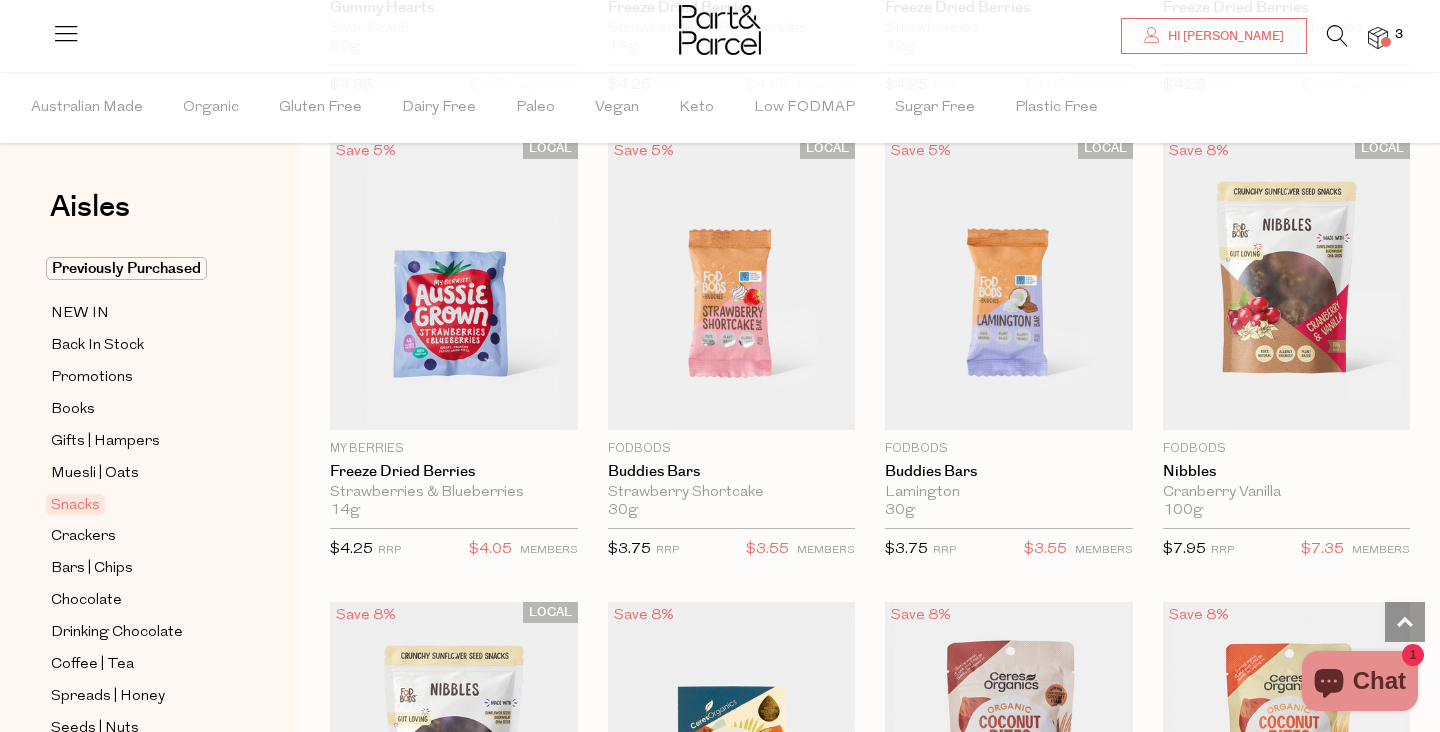 scroll, scrollTop: 2912, scrollLeft: 0, axis: vertical 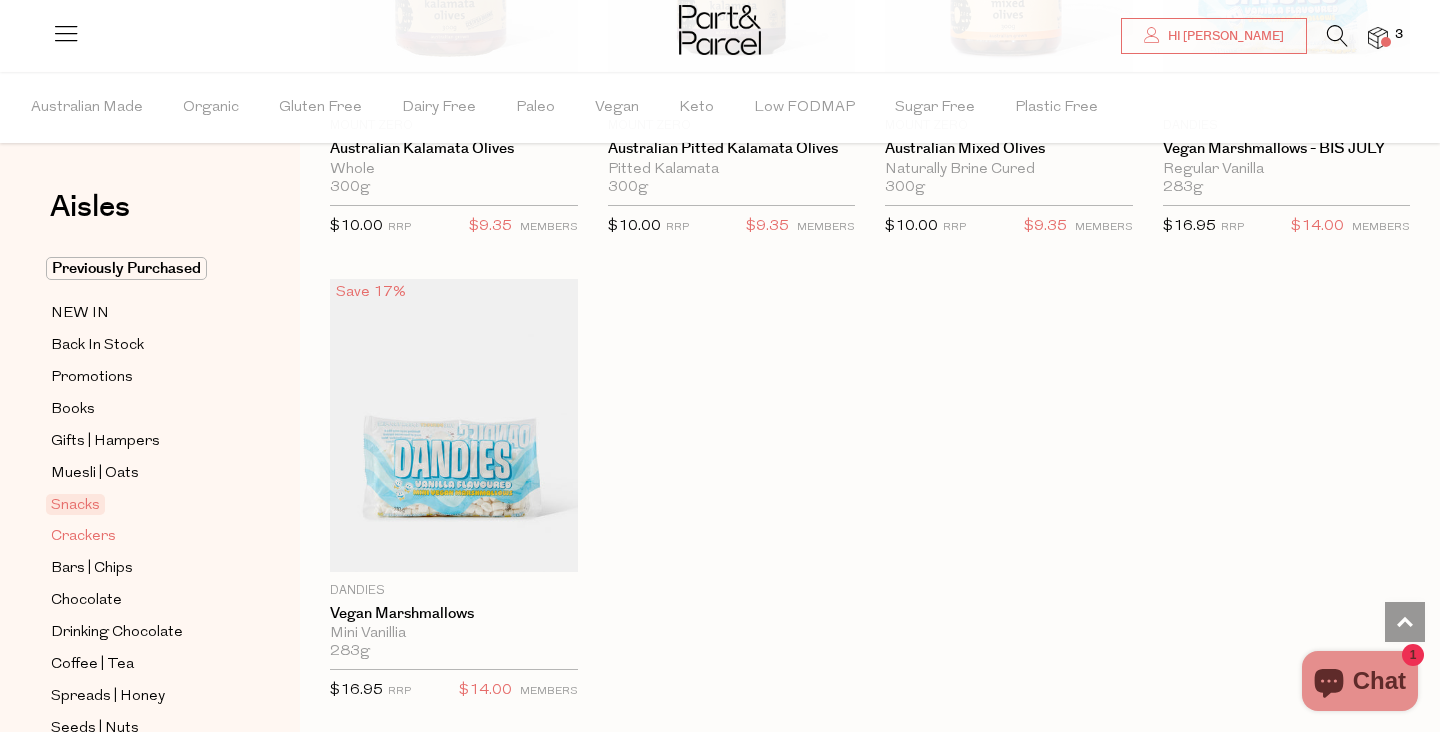 click on "Crackers" at bounding box center (83, 537) 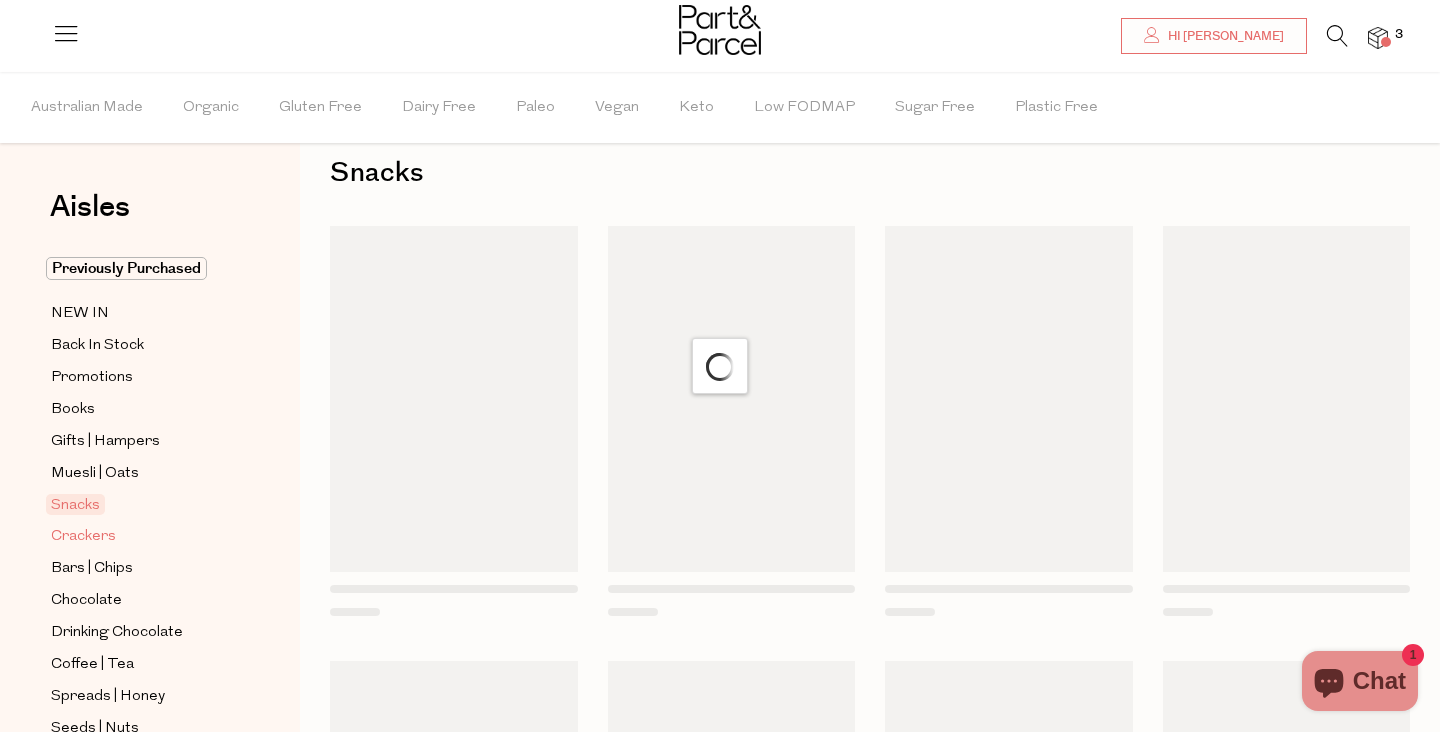 scroll, scrollTop: 0, scrollLeft: 0, axis: both 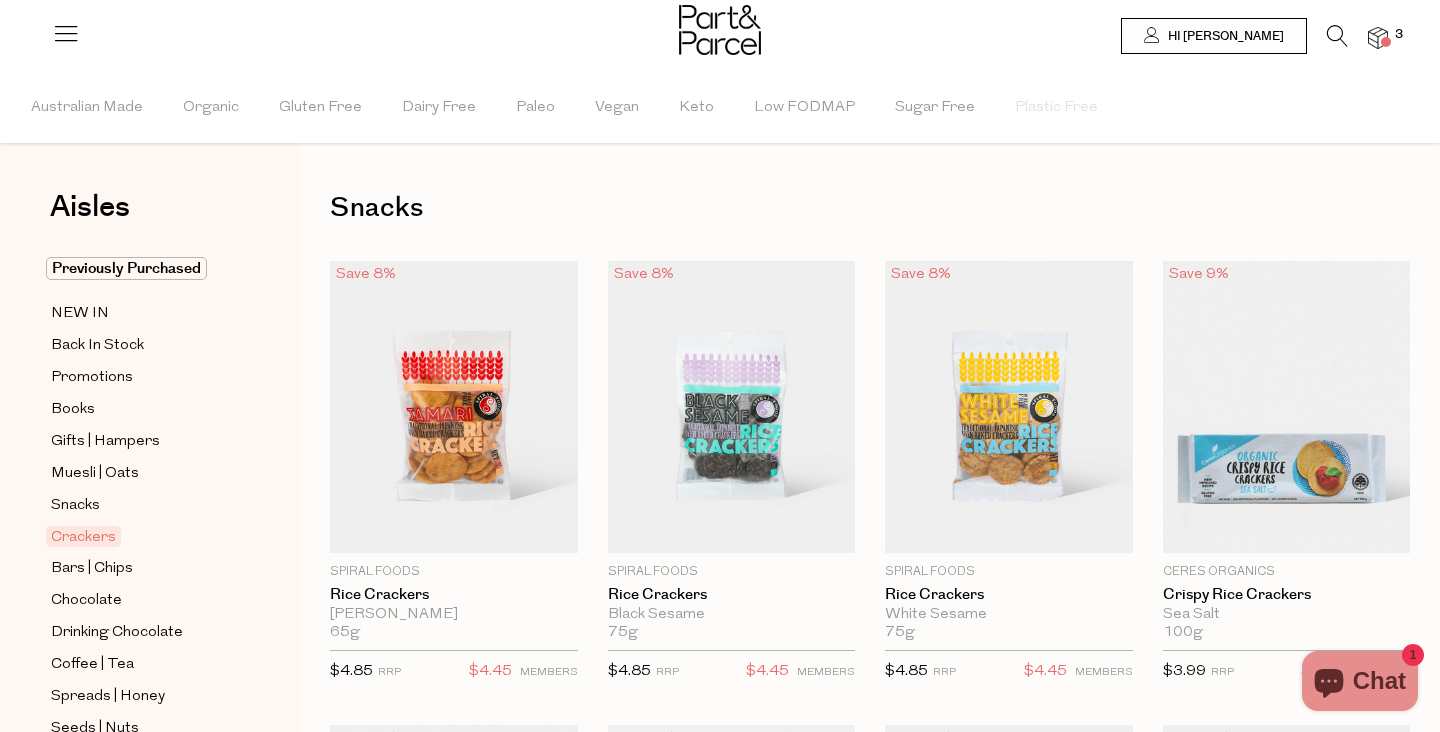 type on "2" 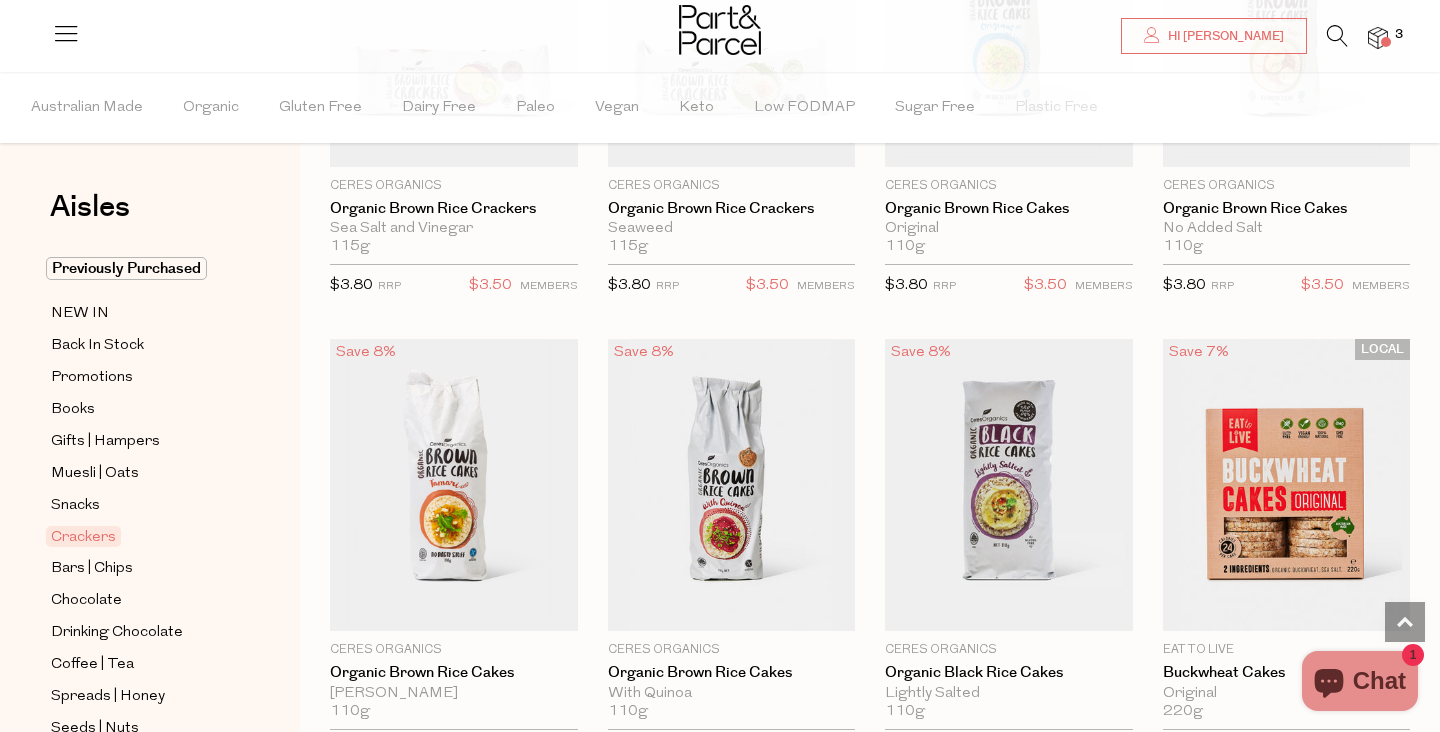 scroll, scrollTop: 1315, scrollLeft: 0, axis: vertical 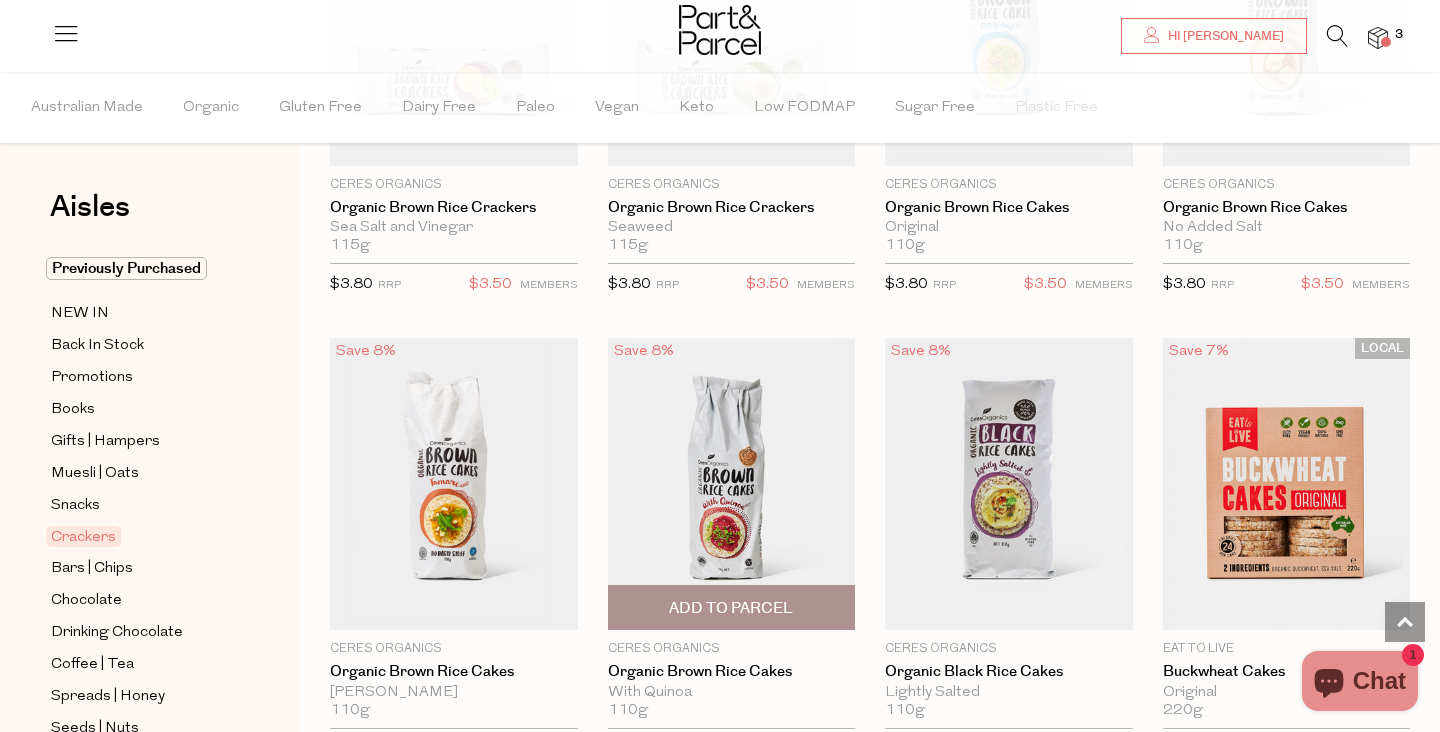 click on "Add To Parcel" at bounding box center [731, 608] 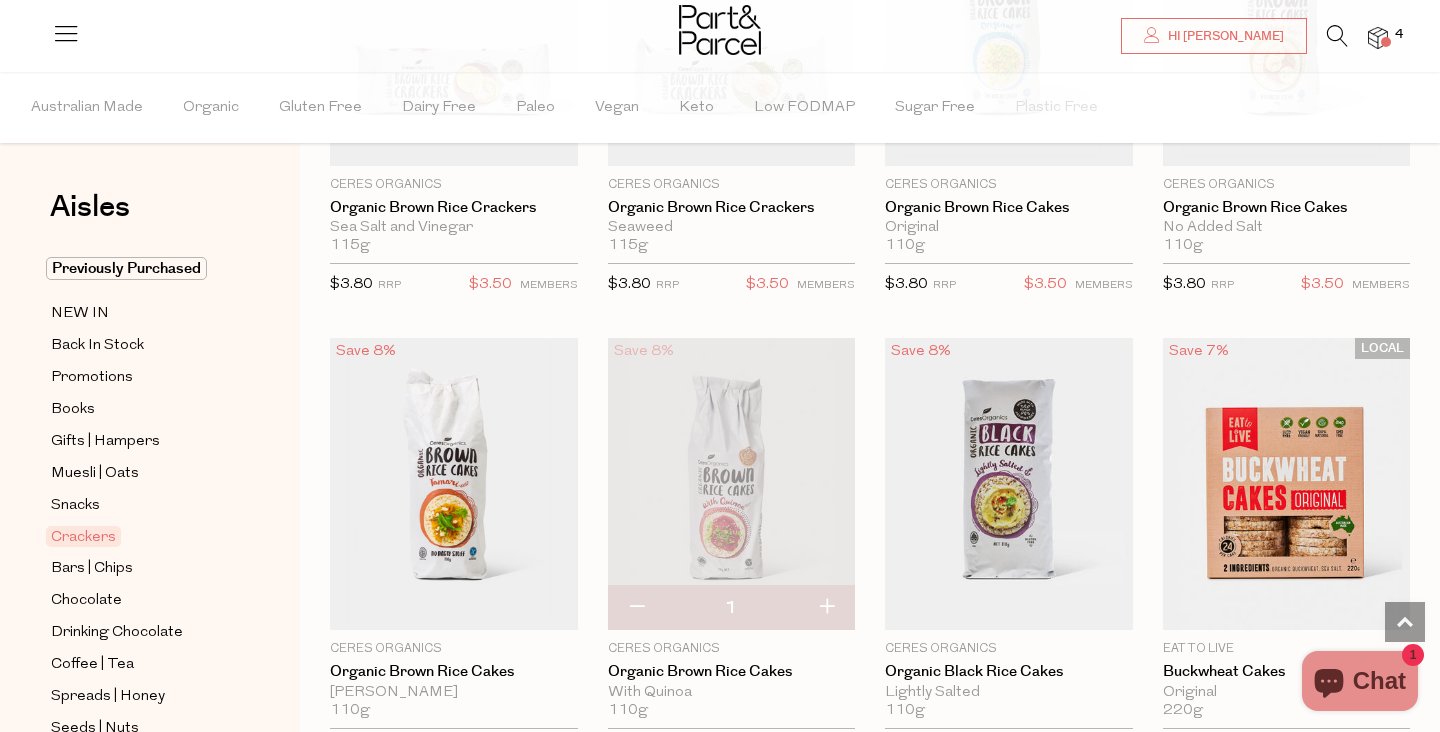 click at bounding box center (826, 608) 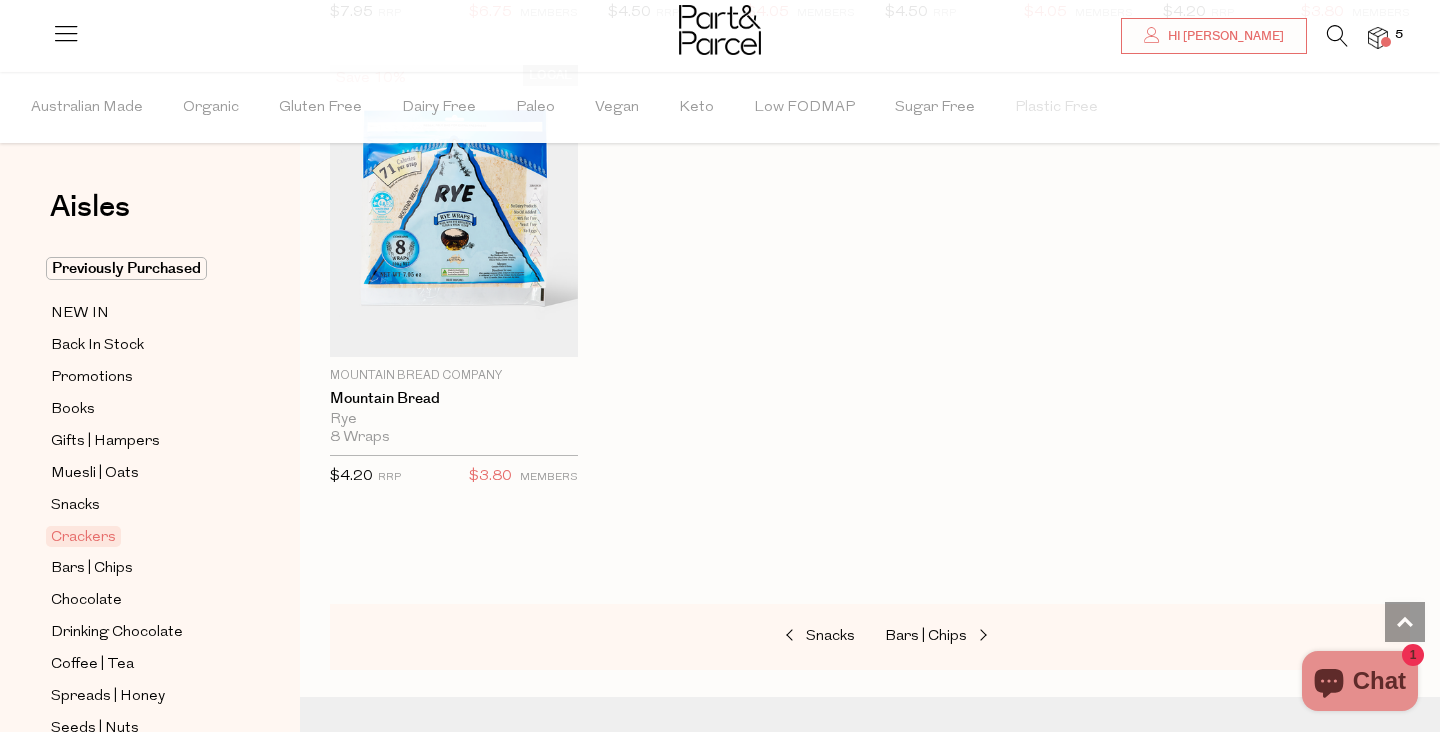 scroll, scrollTop: 4384, scrollLeft: 0, axis: vertical 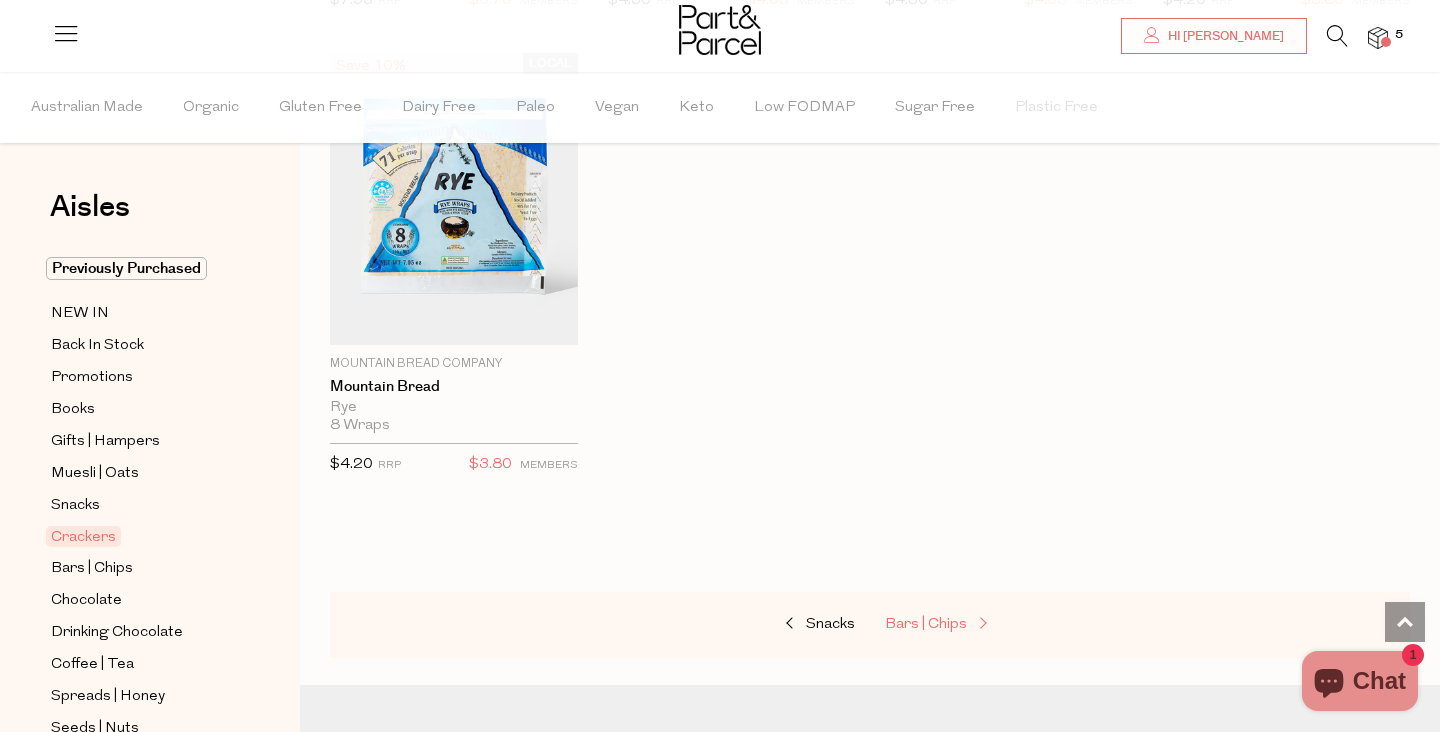 click on "Bars | Chips" at bounding box center [926, 624] 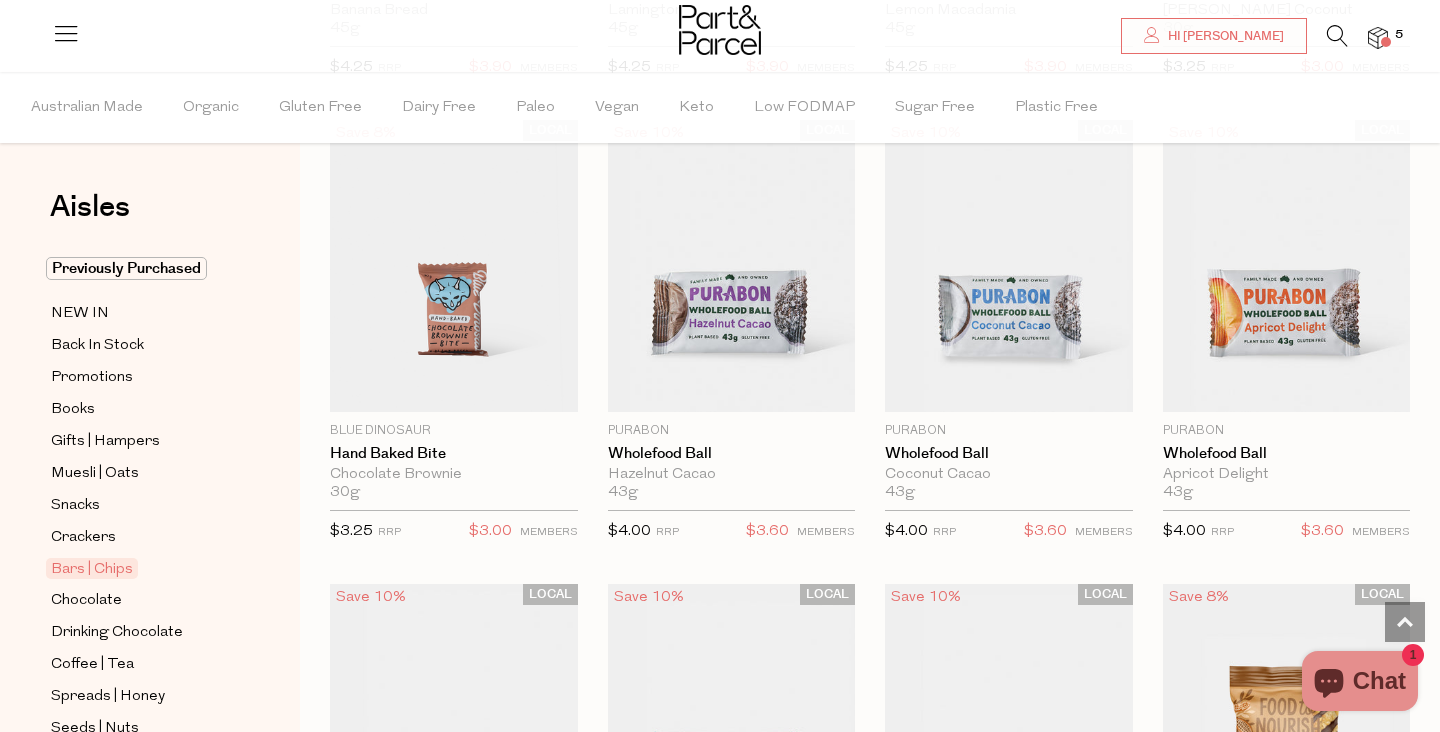 scroll, scrollTop: 4318, scrollLeft: 0, axis: vertical 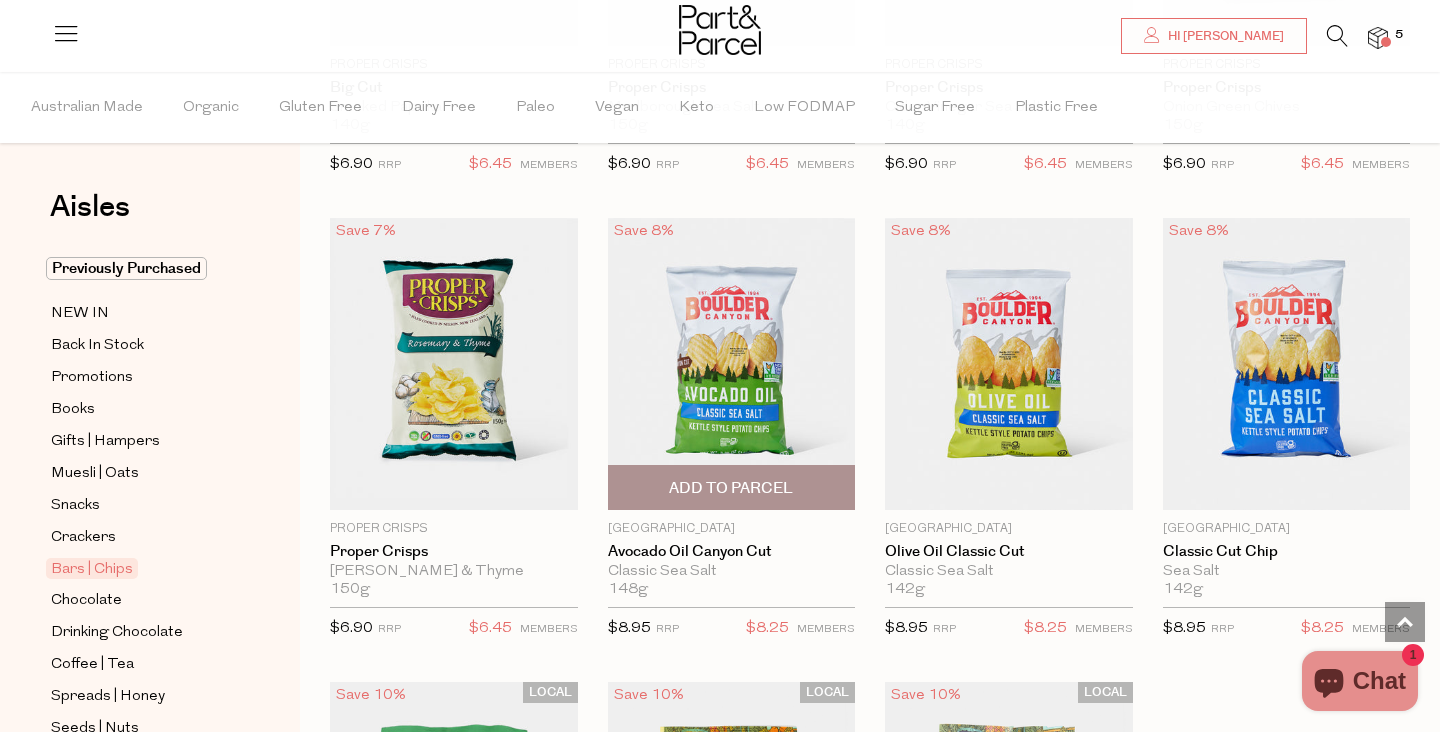 click on "Add To Parcel" at bounding box center (731, 488) 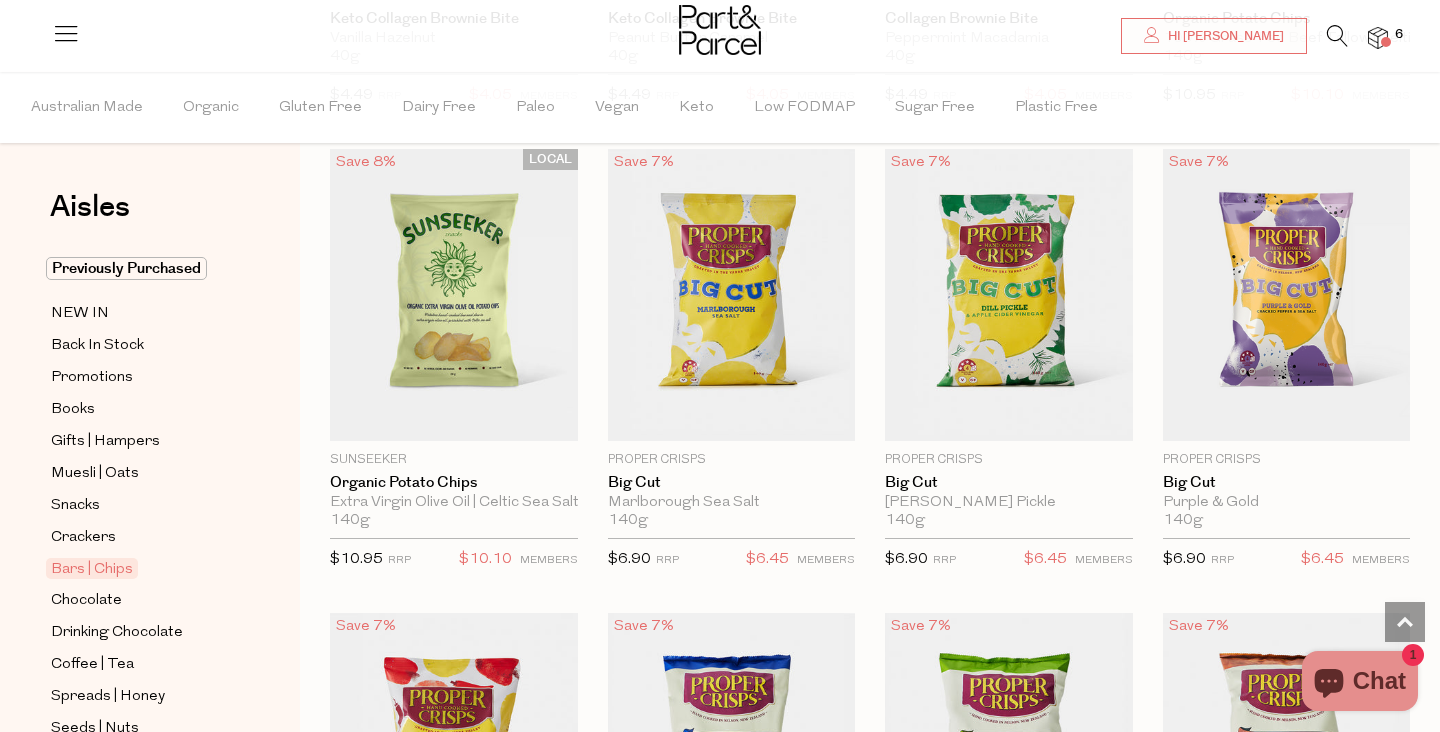 scroll, scrollTop: 6602, scrollLeft: 0, axis: vertical 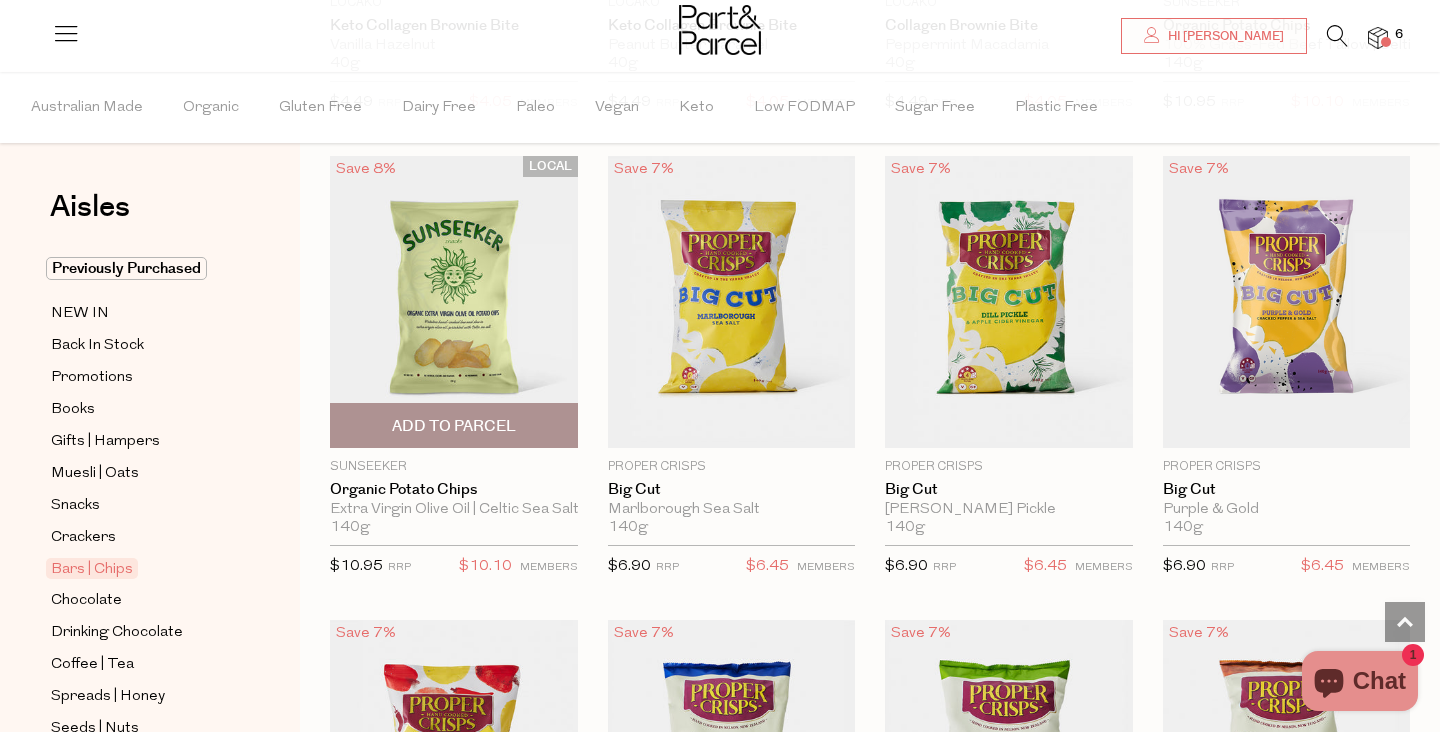 click on "Add To Parcel" at bounding box center (454, 426) 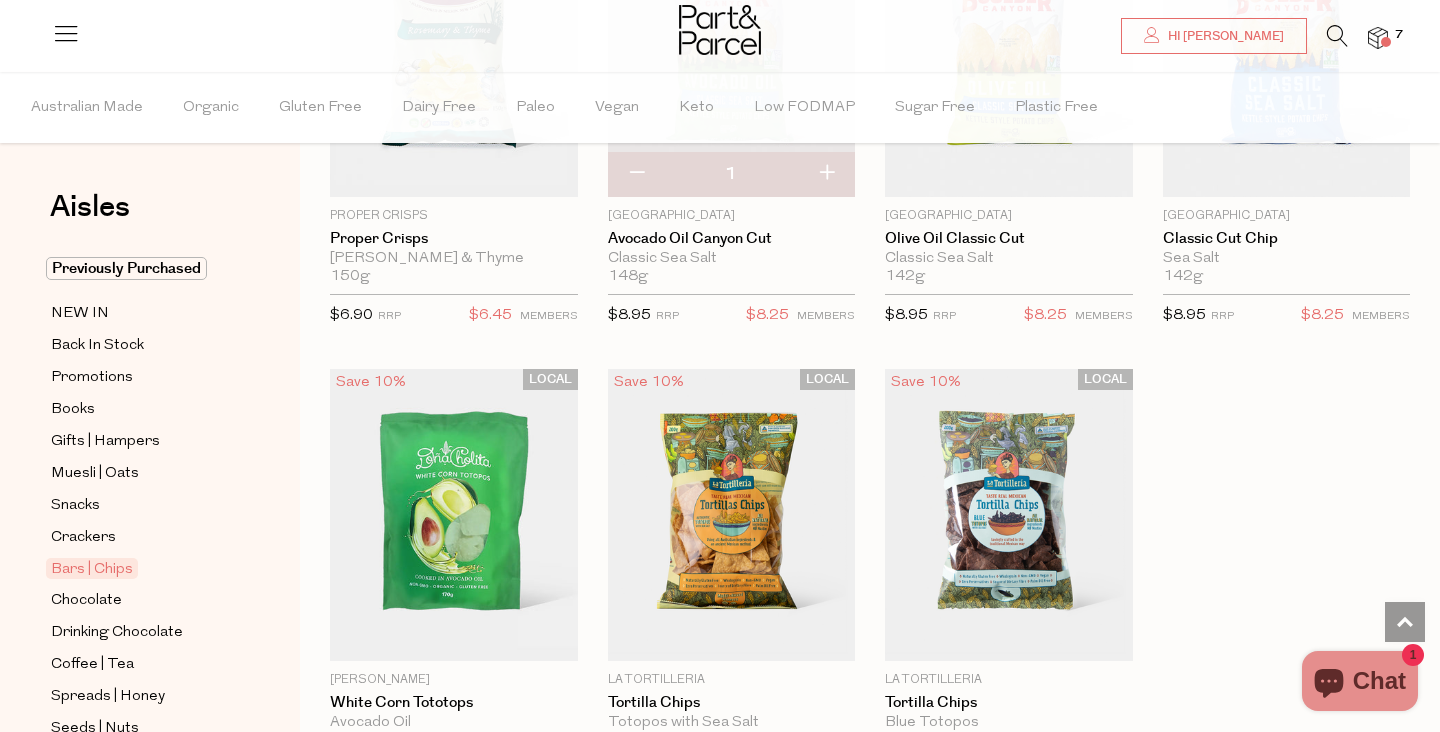 scroll, scrollTop: 7784, scrollLeft: 0, axis: vertical 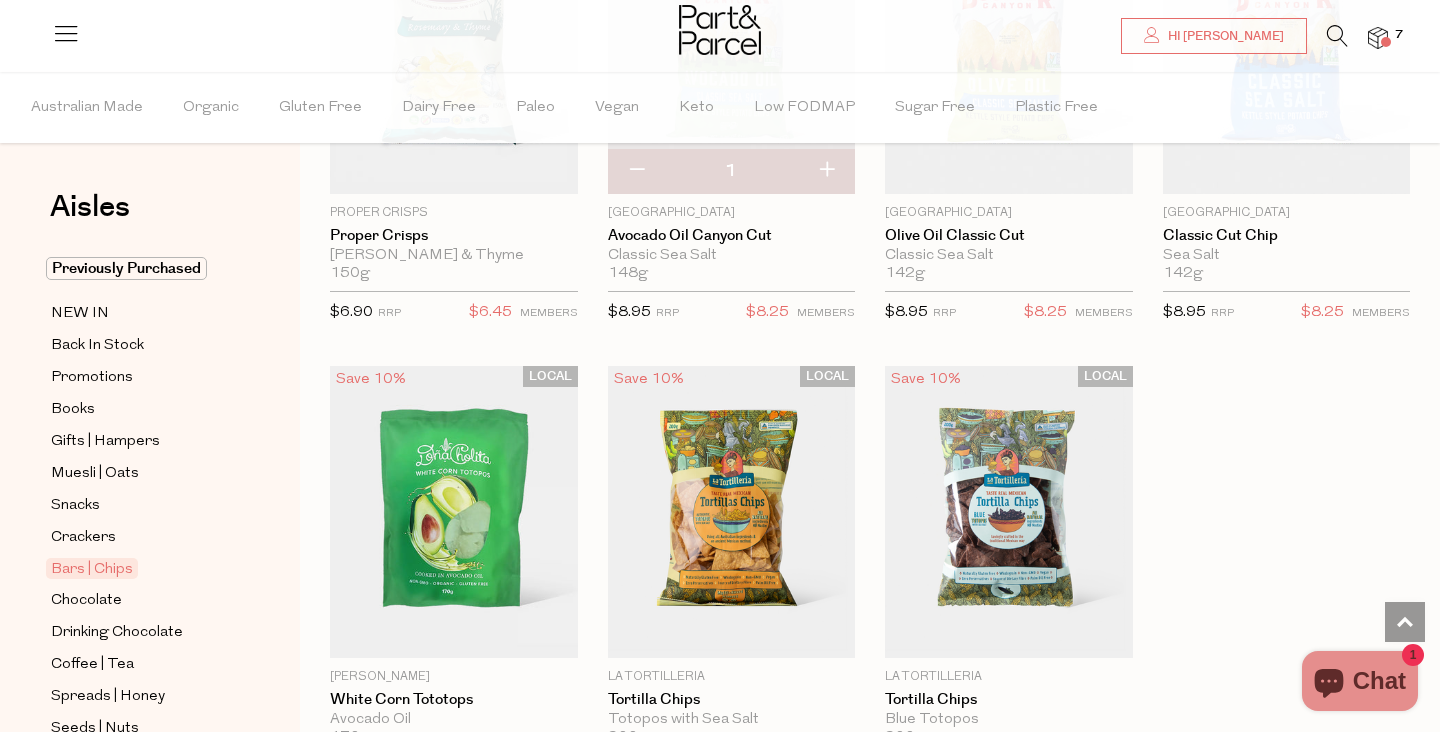 click at bounding box center [636, 171] 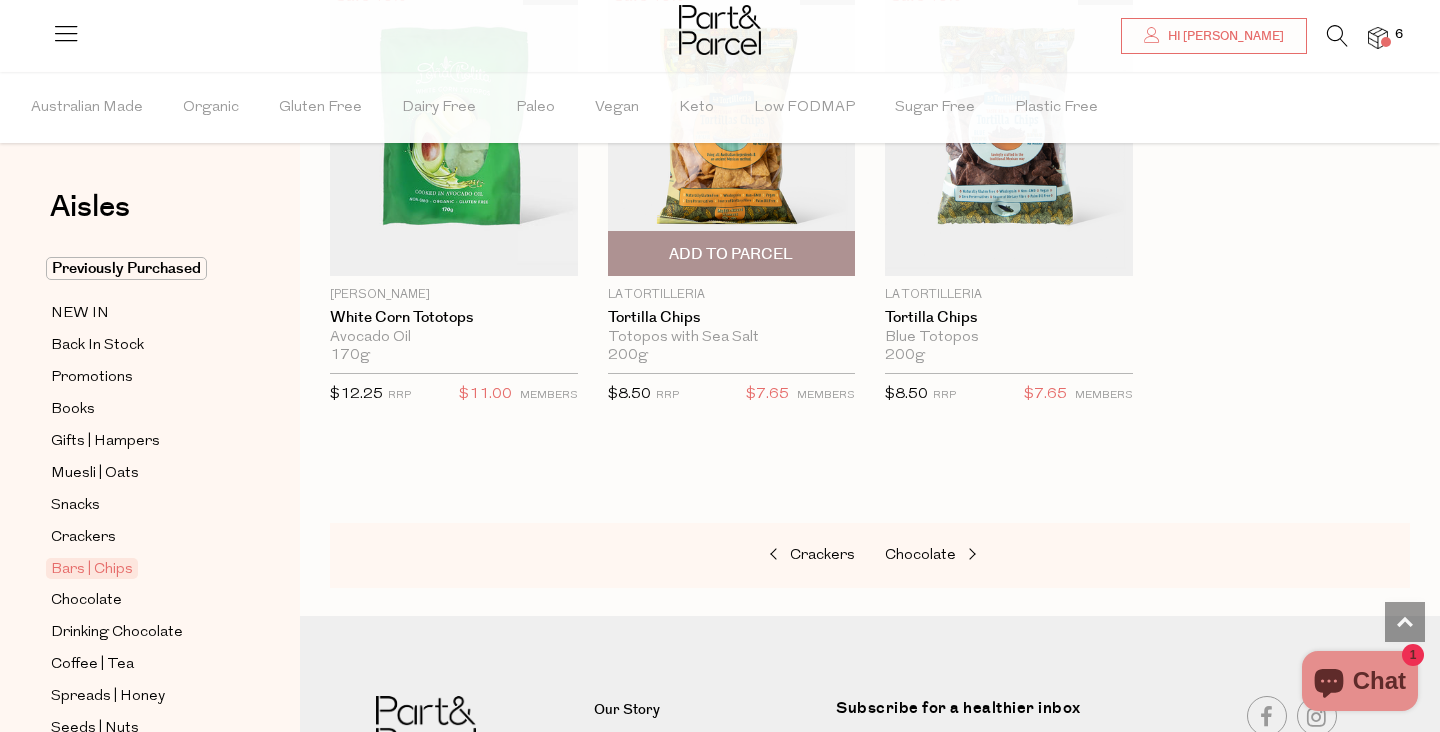 scroll, scrollTop: 8383, scrollLeft: 0, axis: vertical 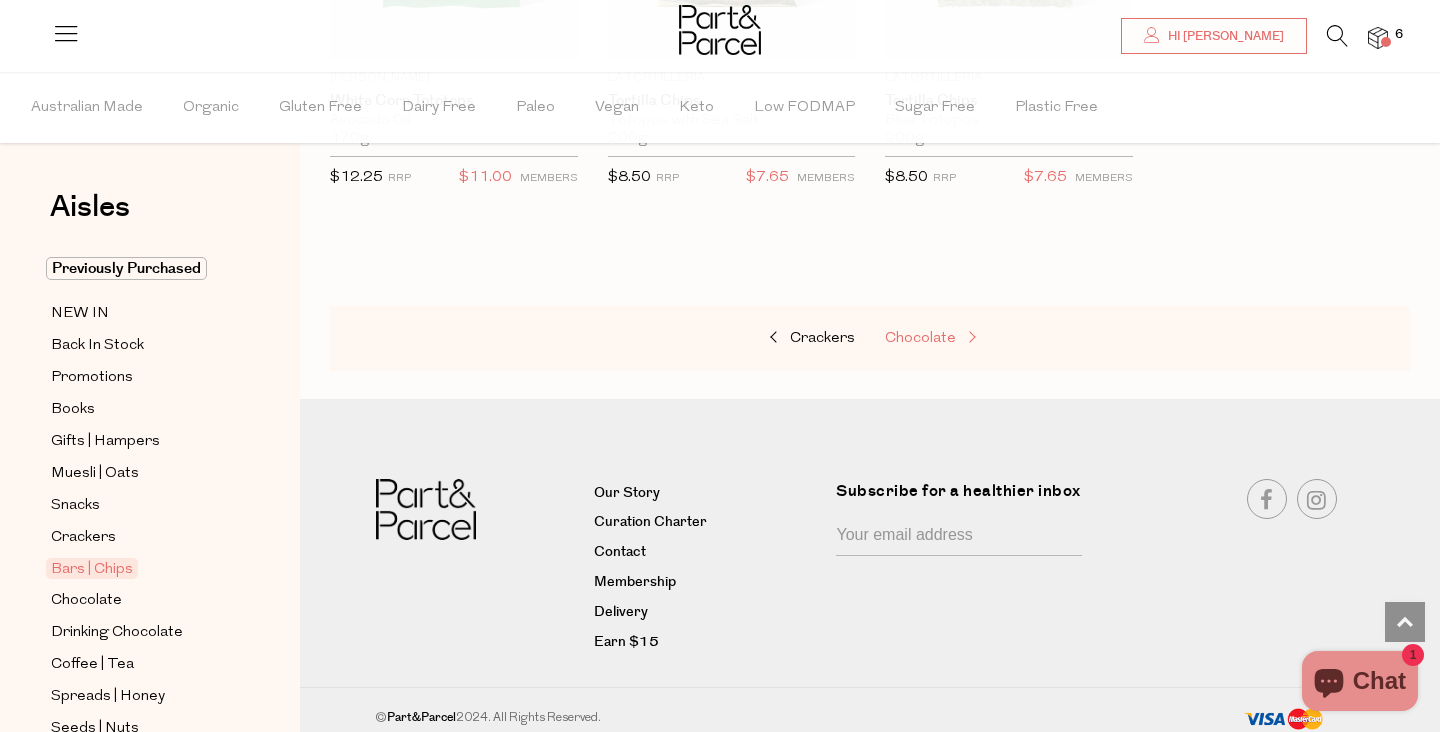 click on "Chocolate" at bounding box center (985, 339) 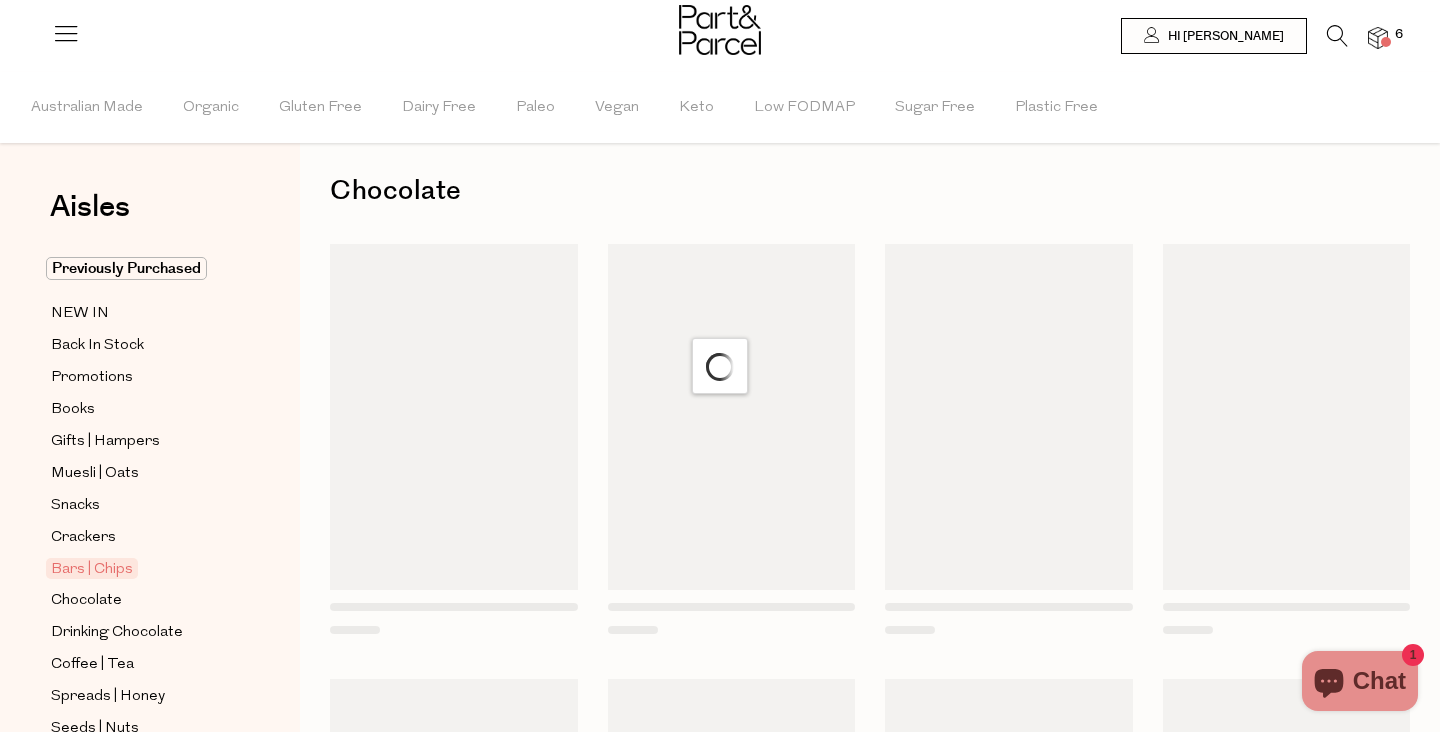 scroll, scrollTop: 0, scrollLeft: 0, axis: both 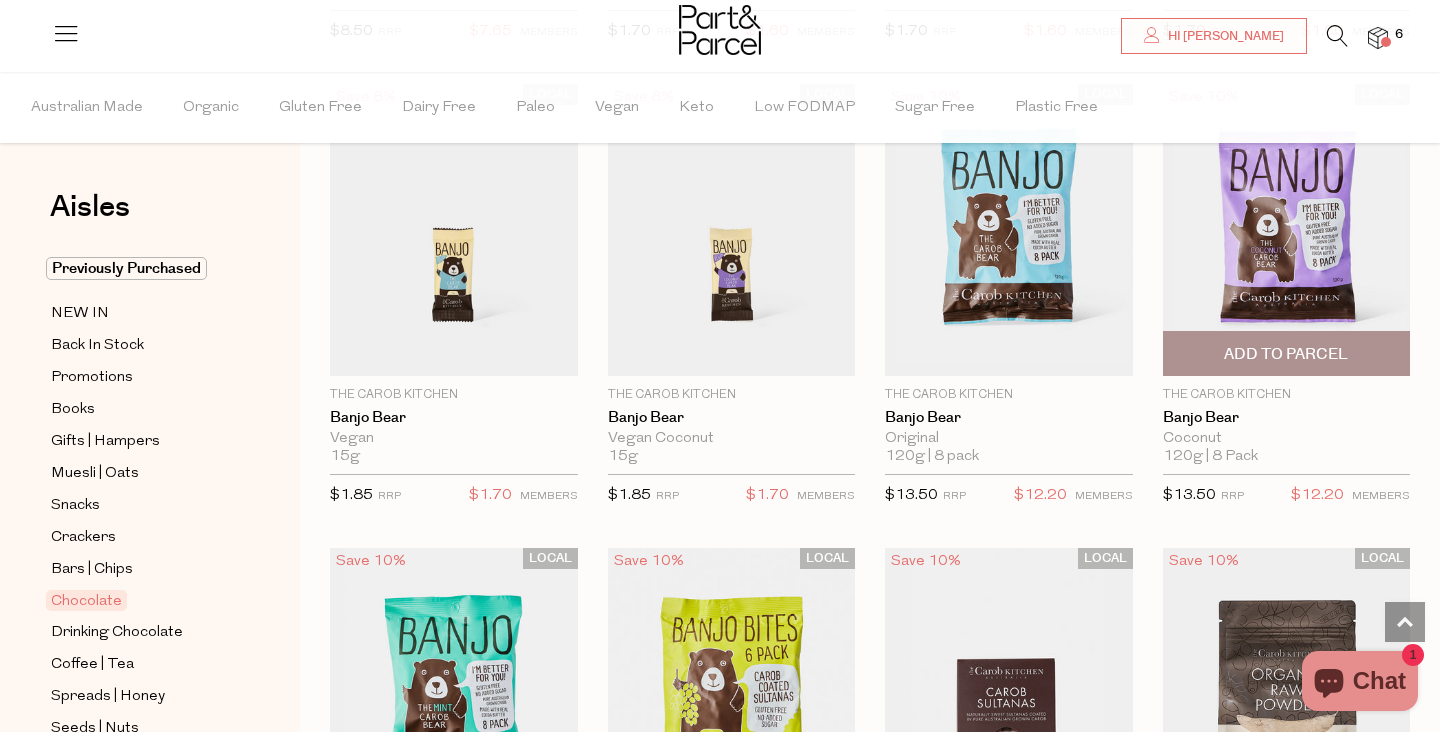 click on "Add To Parcel" at bounding box center (1286, 354) 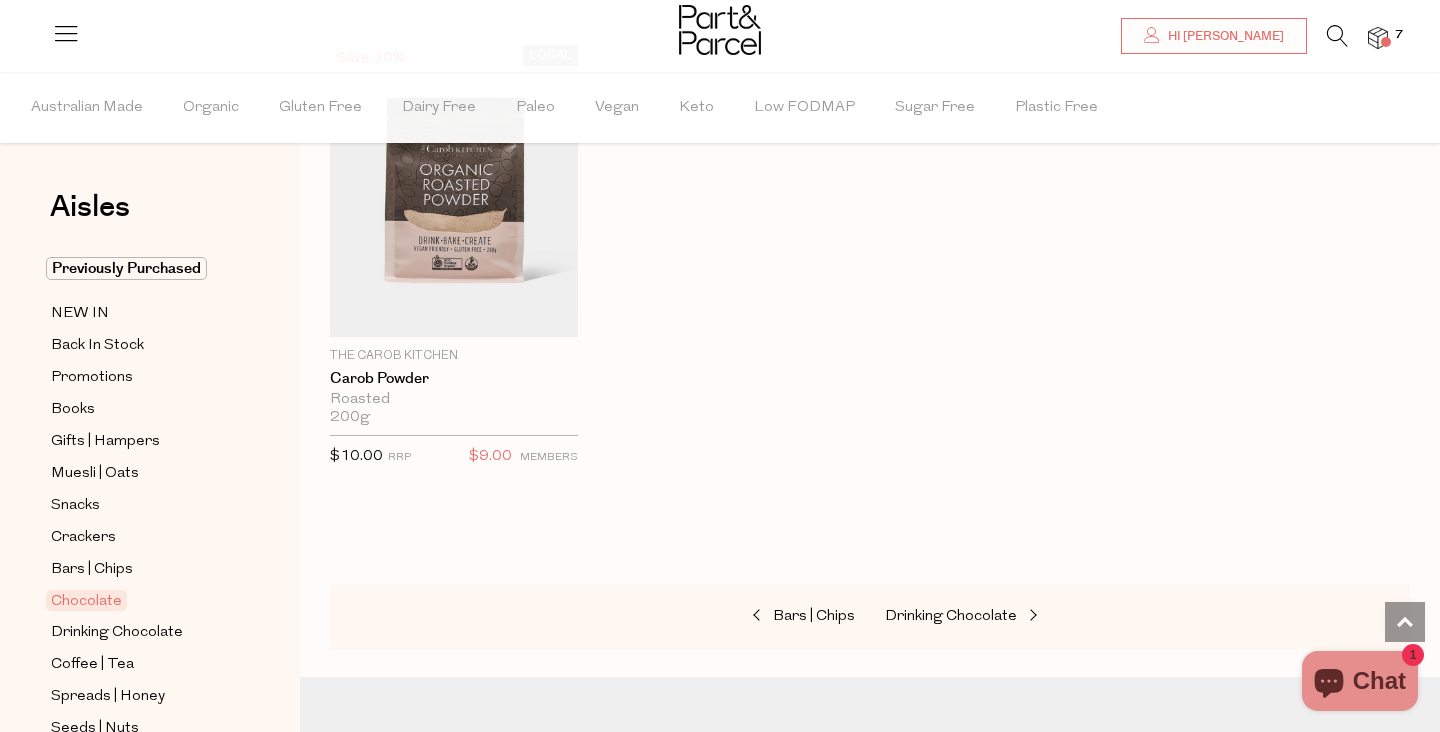 scroll, scrollTop: 6729, scrollLeft: 0, axis: vertical 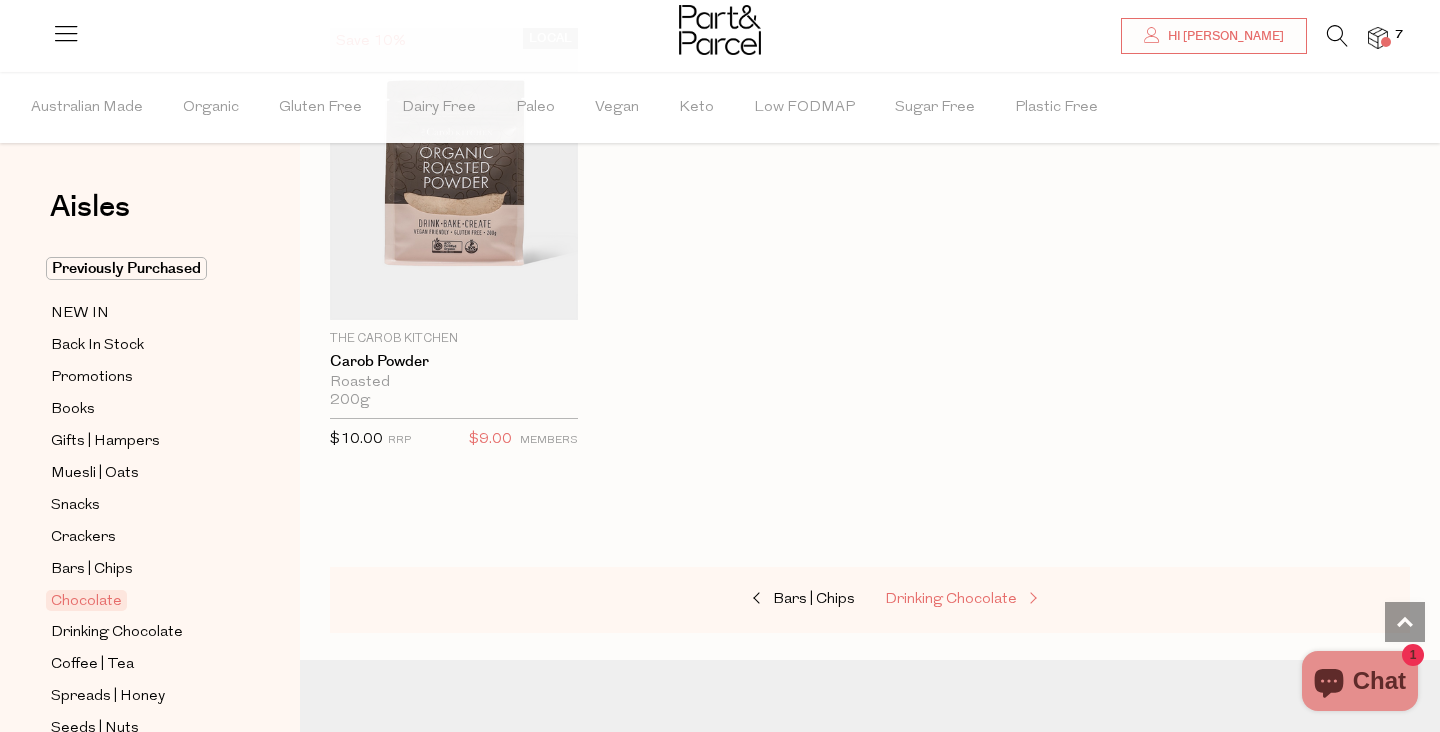 click on "Drinking Chocolate" at bounding box center (951, 599) 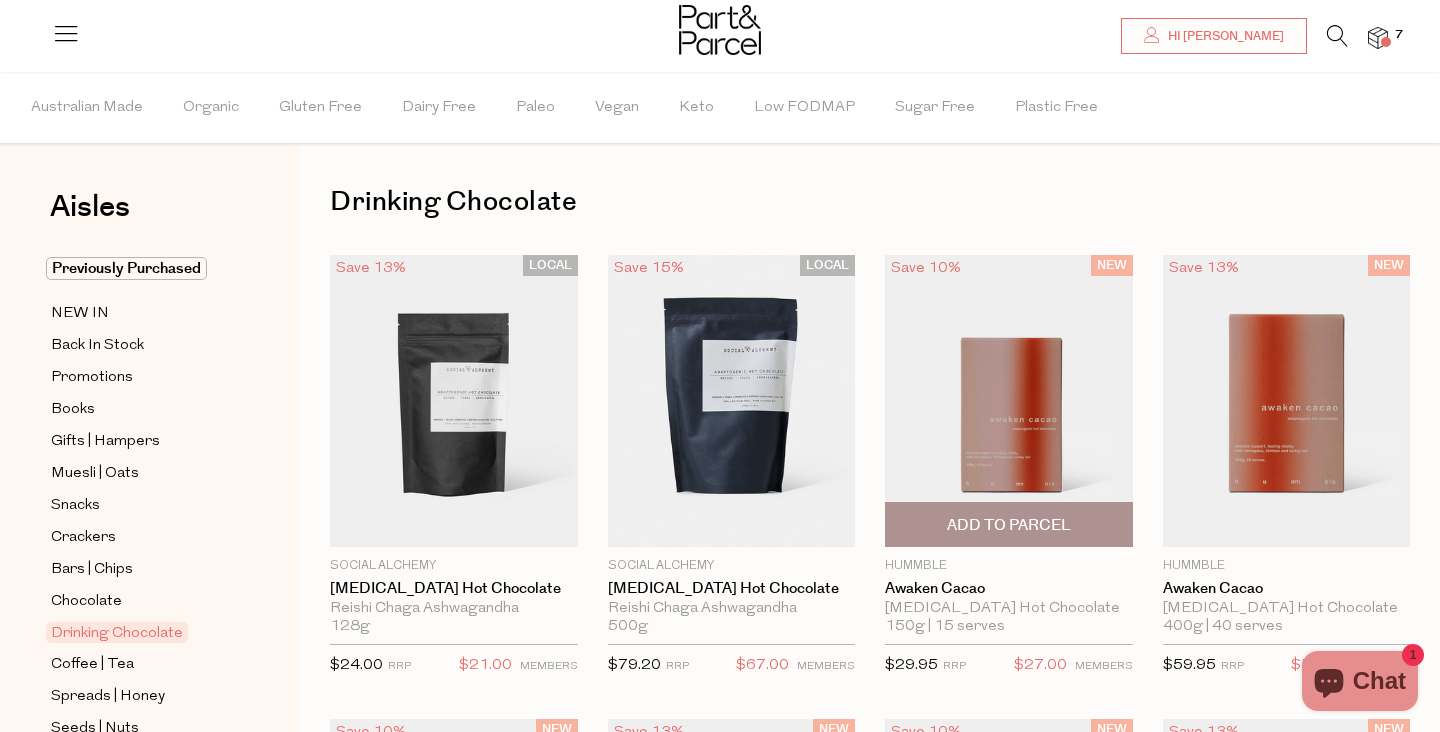 scroll, scrollTop: 7, scrollLeft: 0, axis: vertical 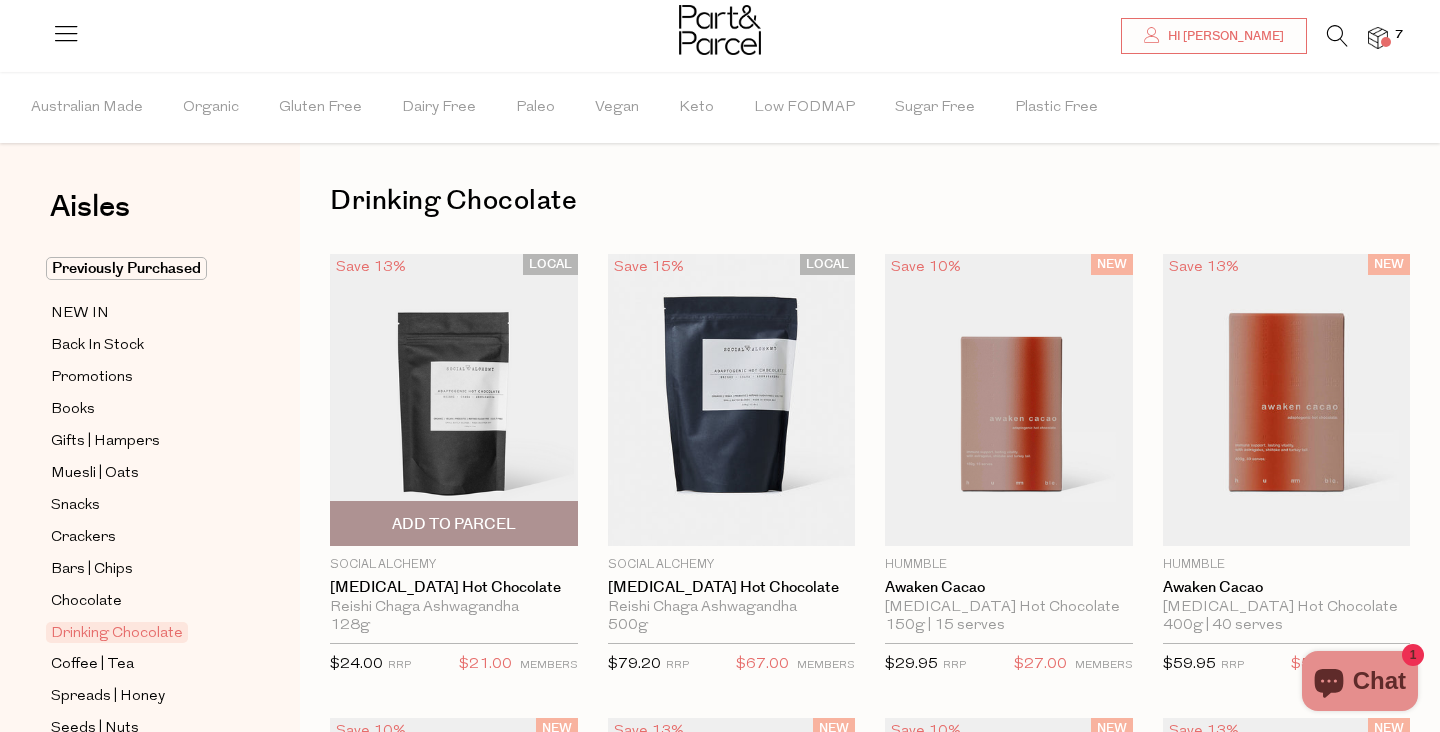 click at bounding box center [454, 400] 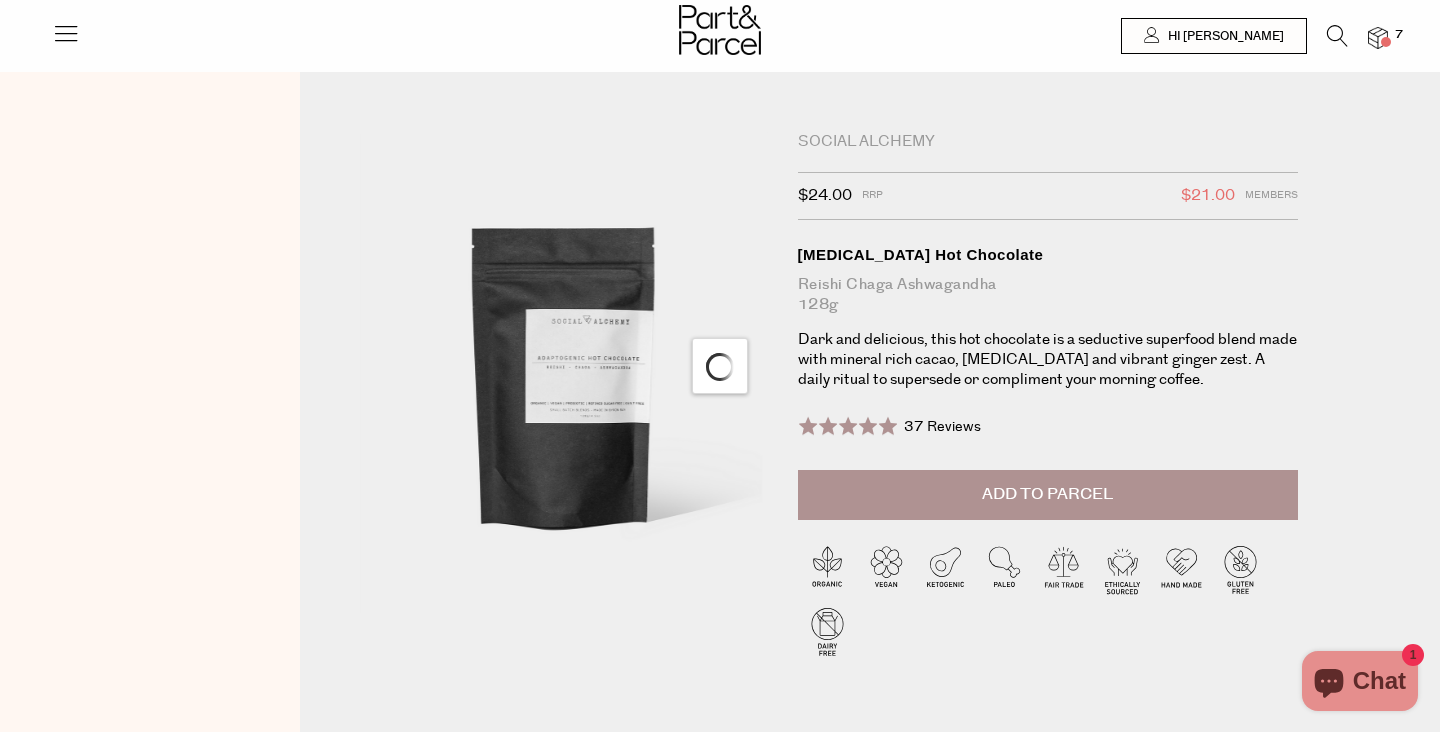 scroll, scrollTop: 0, scrollLeft: 0, axis: both 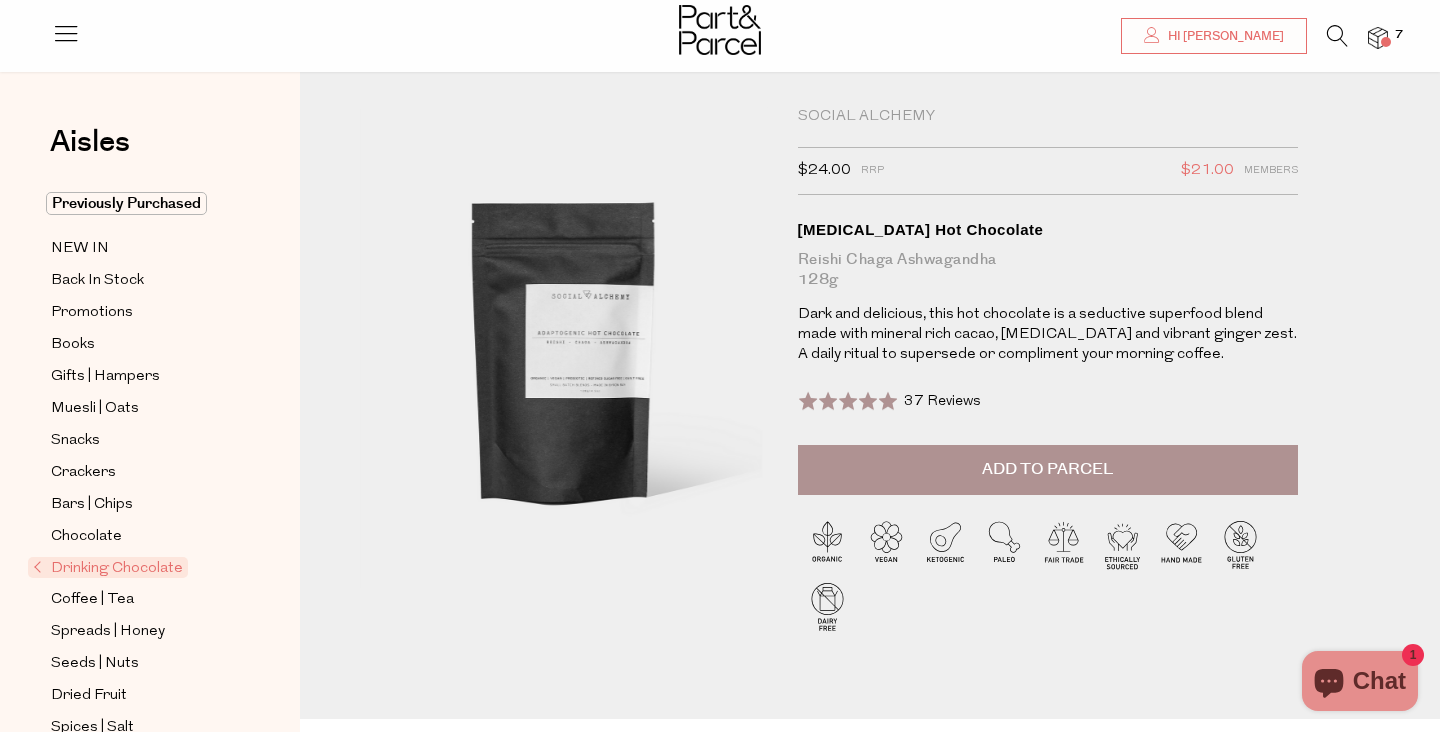 type on "[PERSON_NAME][EMAIL_ADDRESS][DOMAIN_NAME]" 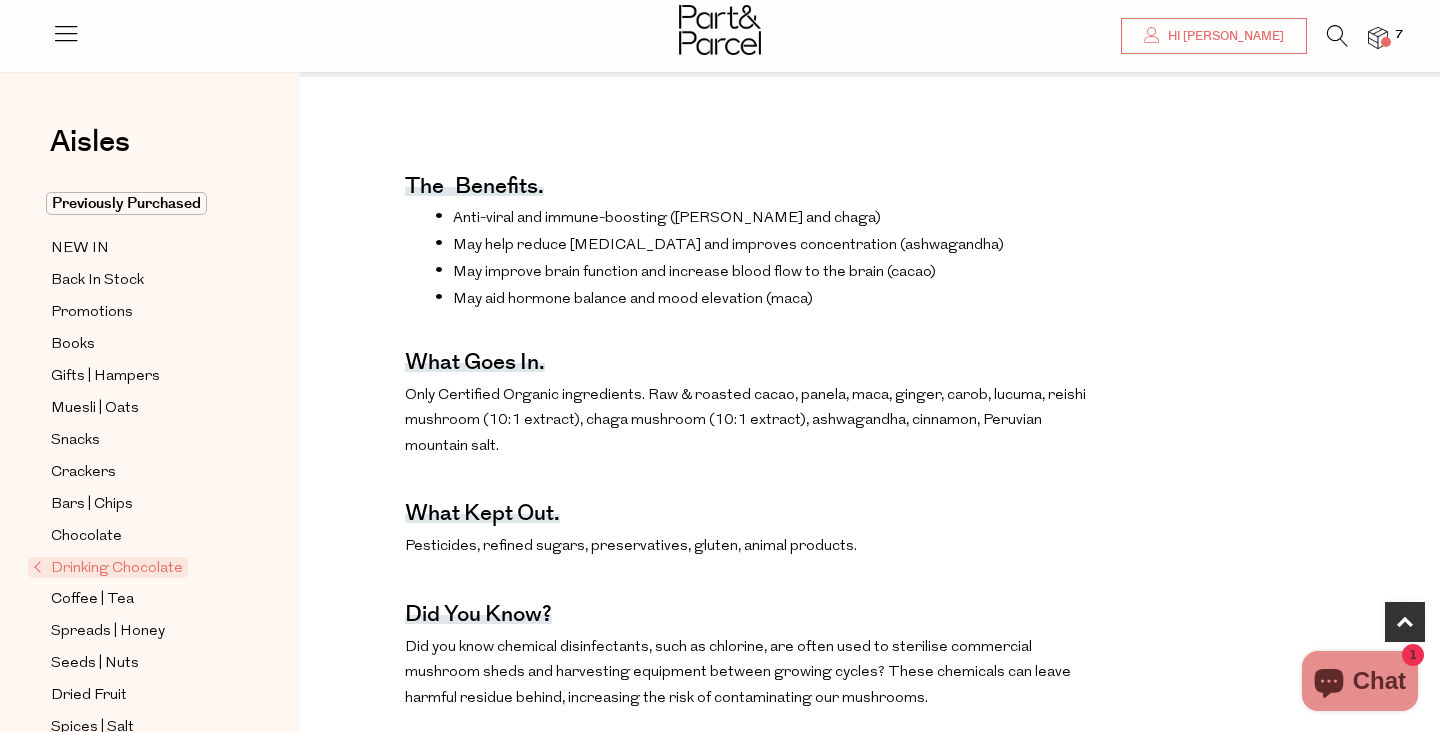scroll, scrollTop: 675, scrollLeft: 0, axis: vertical 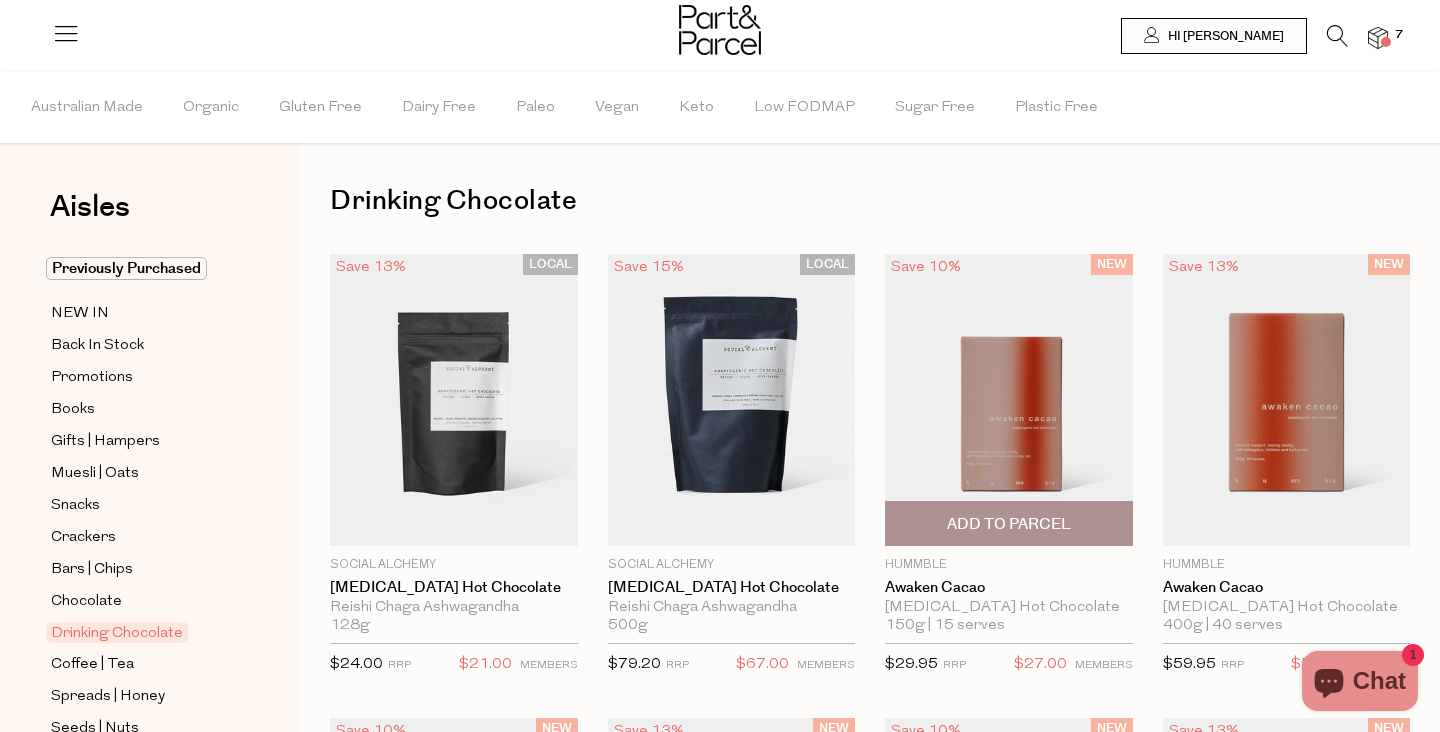 type on "[PERSON_NAME][EMAIL_ADDRESS][DOMAIN_NAME]" 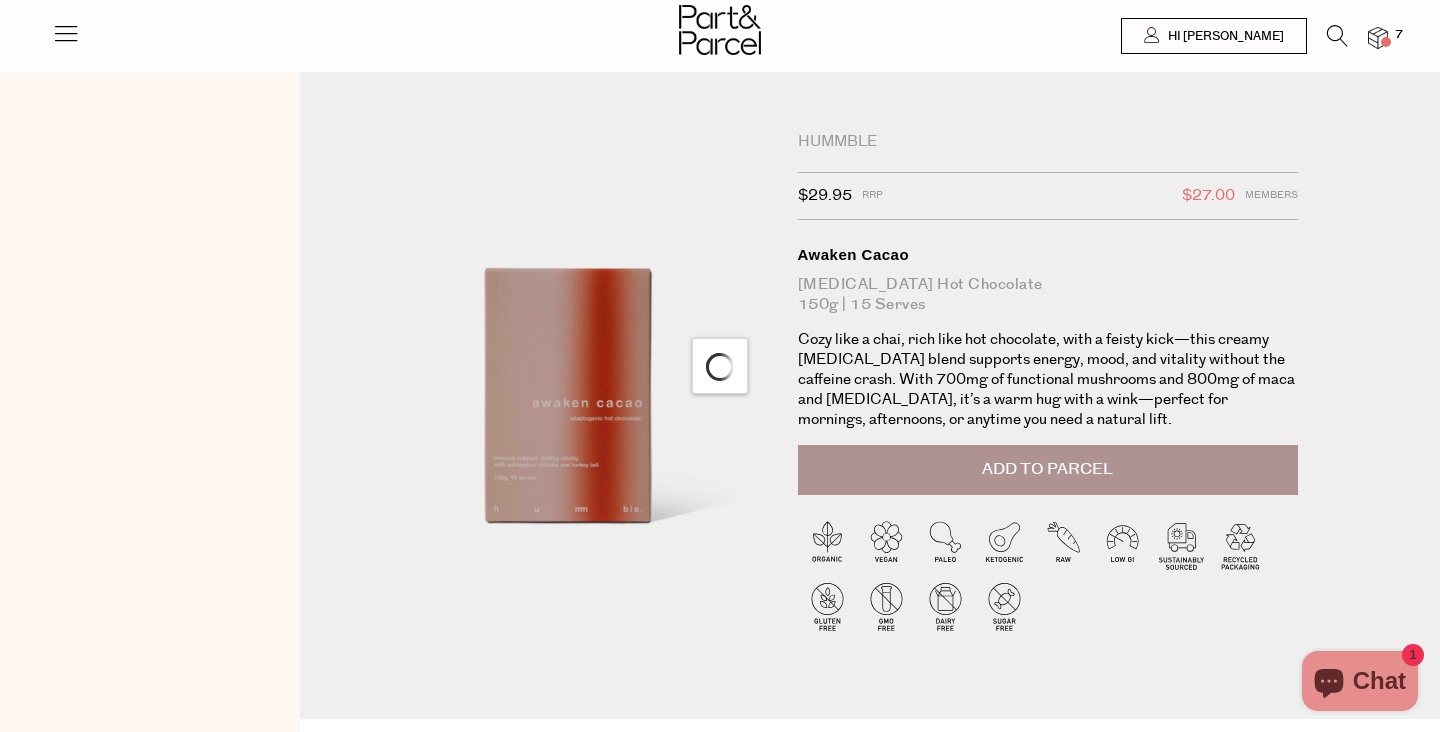 scroll, scrollTop: 0, scrollLeft: 0, axis: both 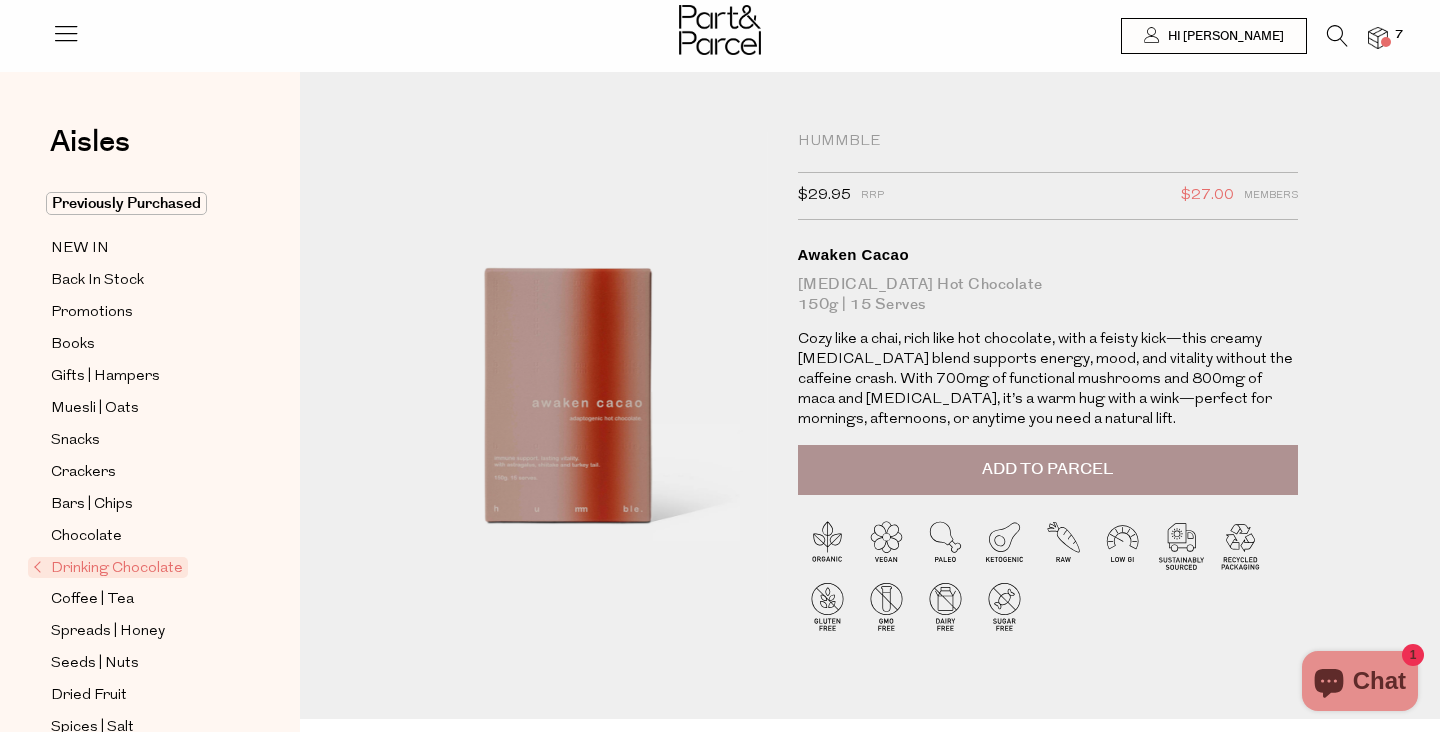 type on "[PERSON_NAME][EMAIL_ADDRESS][DOMAIN_NAME]" 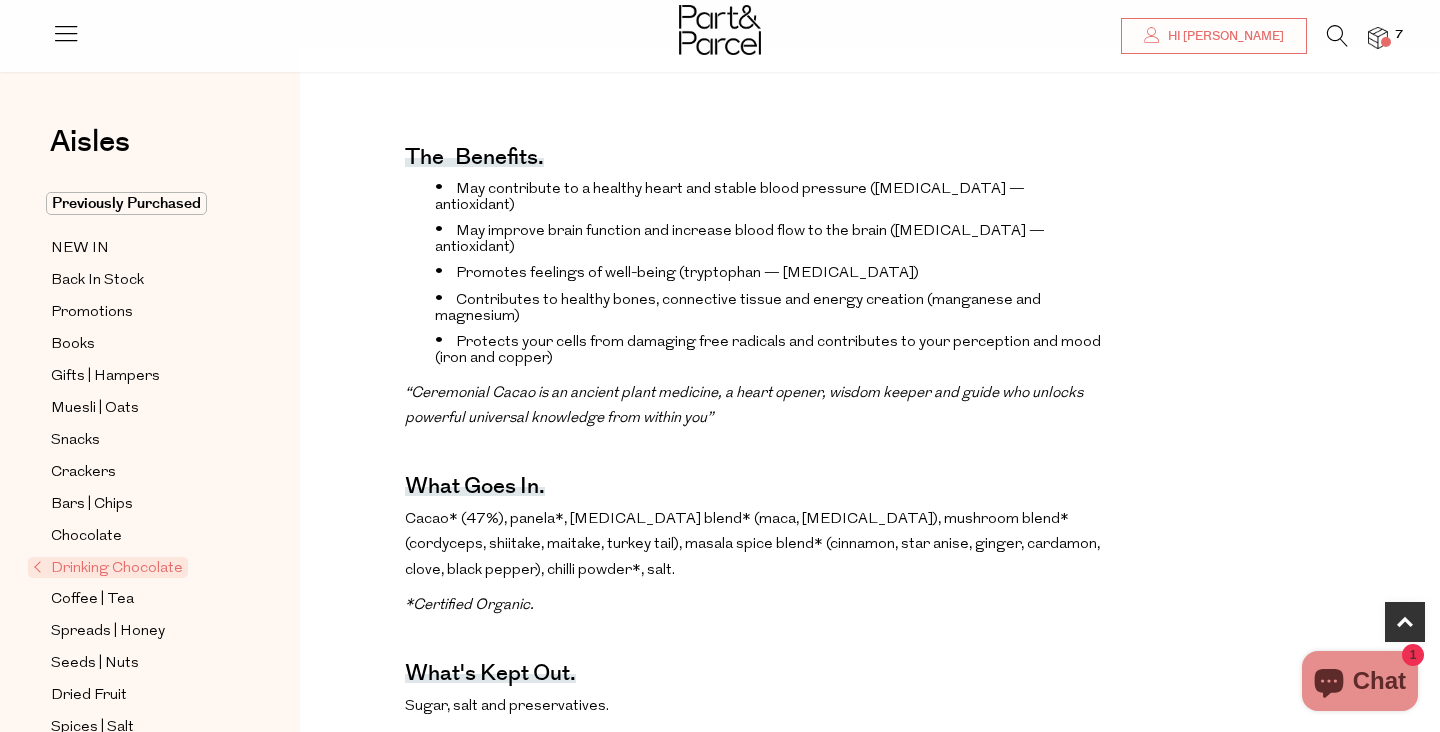 scroll, scrollTop: 672, scrollLeft: 0, axis: vertical 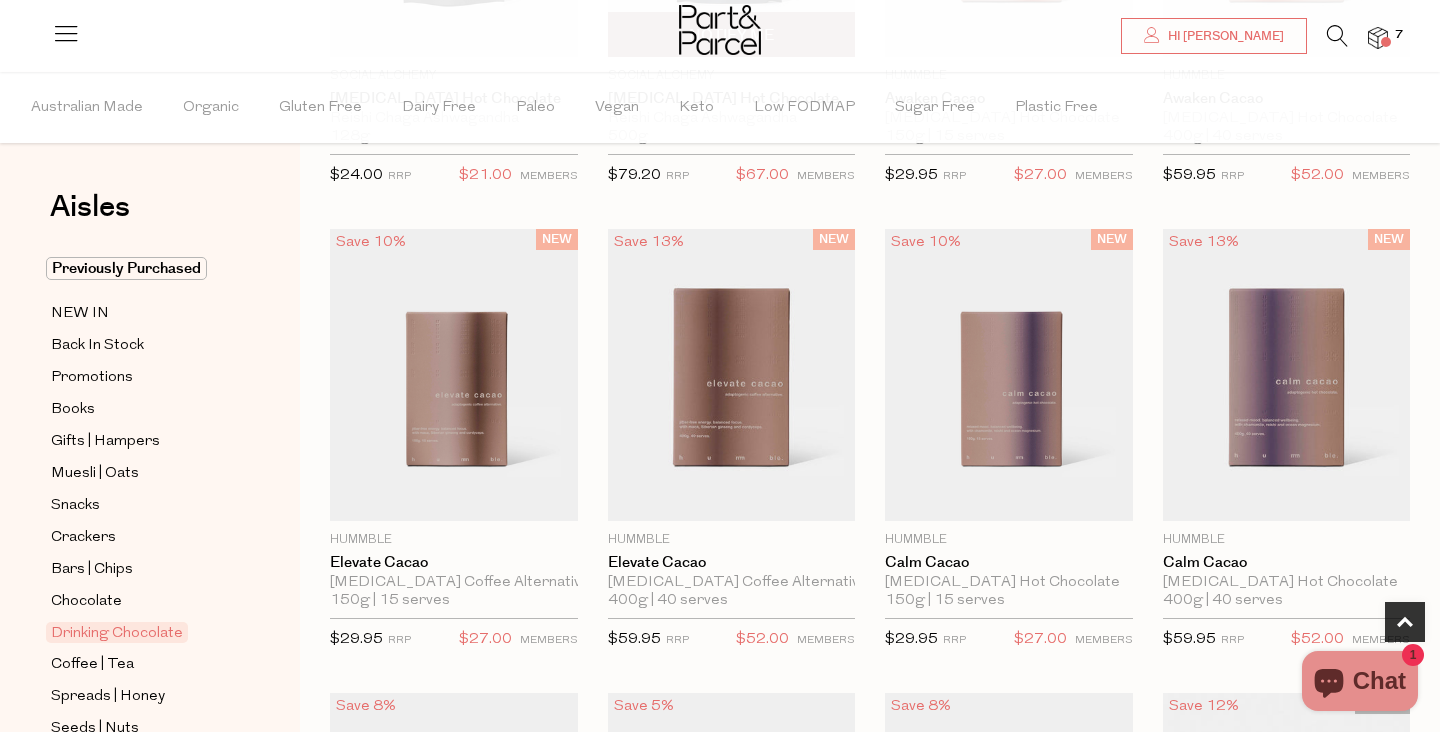 type on "[PERSON_NAME][EMAIL_ADDRESS][DOMAIN_NAME]" 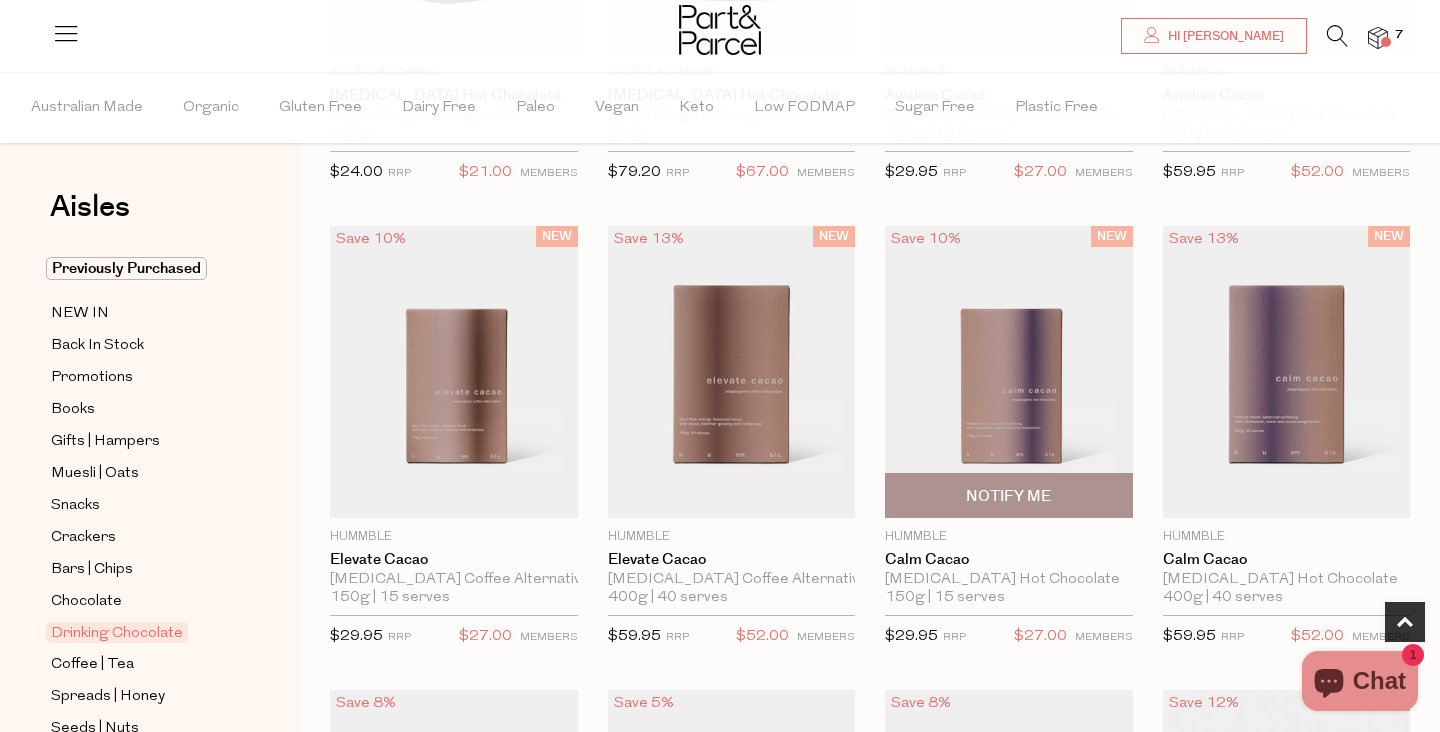 click at bounding box center [1009, 372] 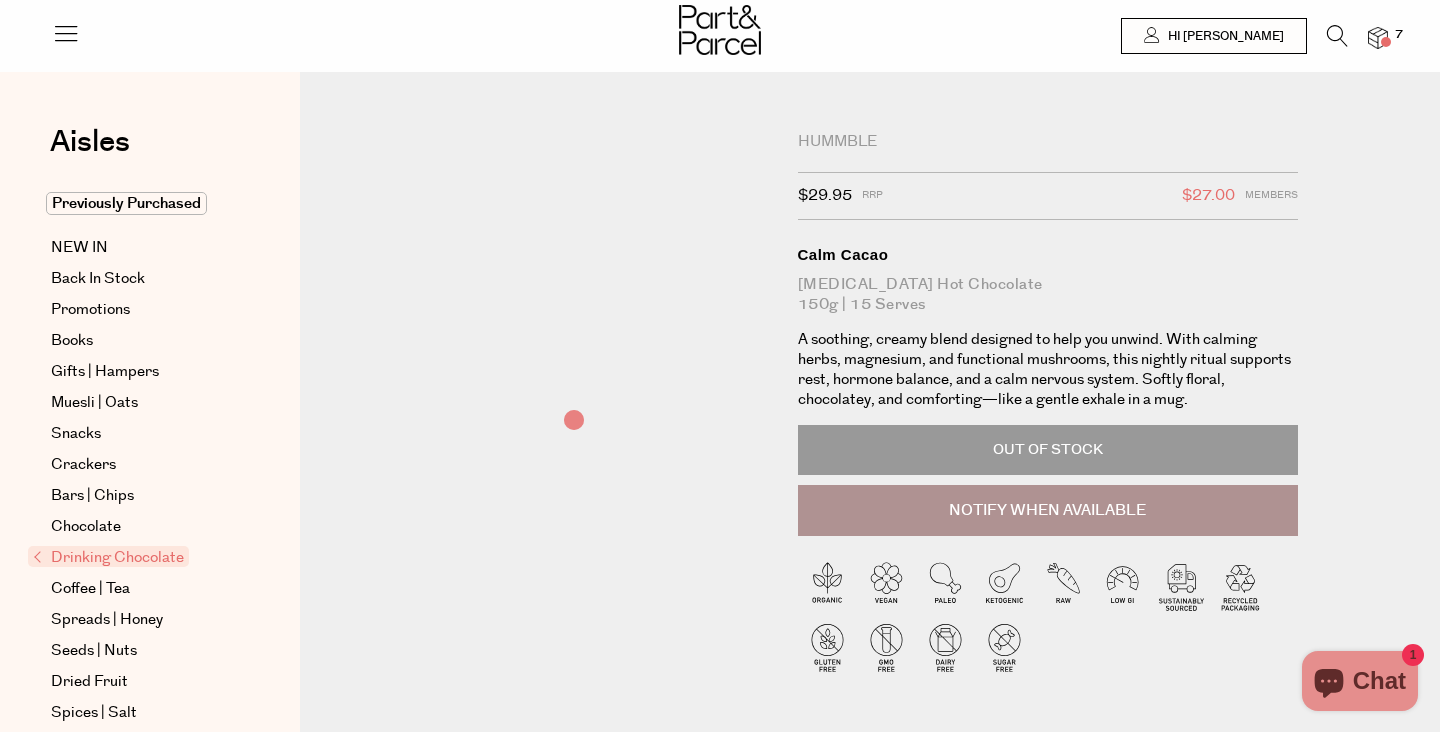 scroll, scrollTop: 0, scrollLeft: 0, axis: both 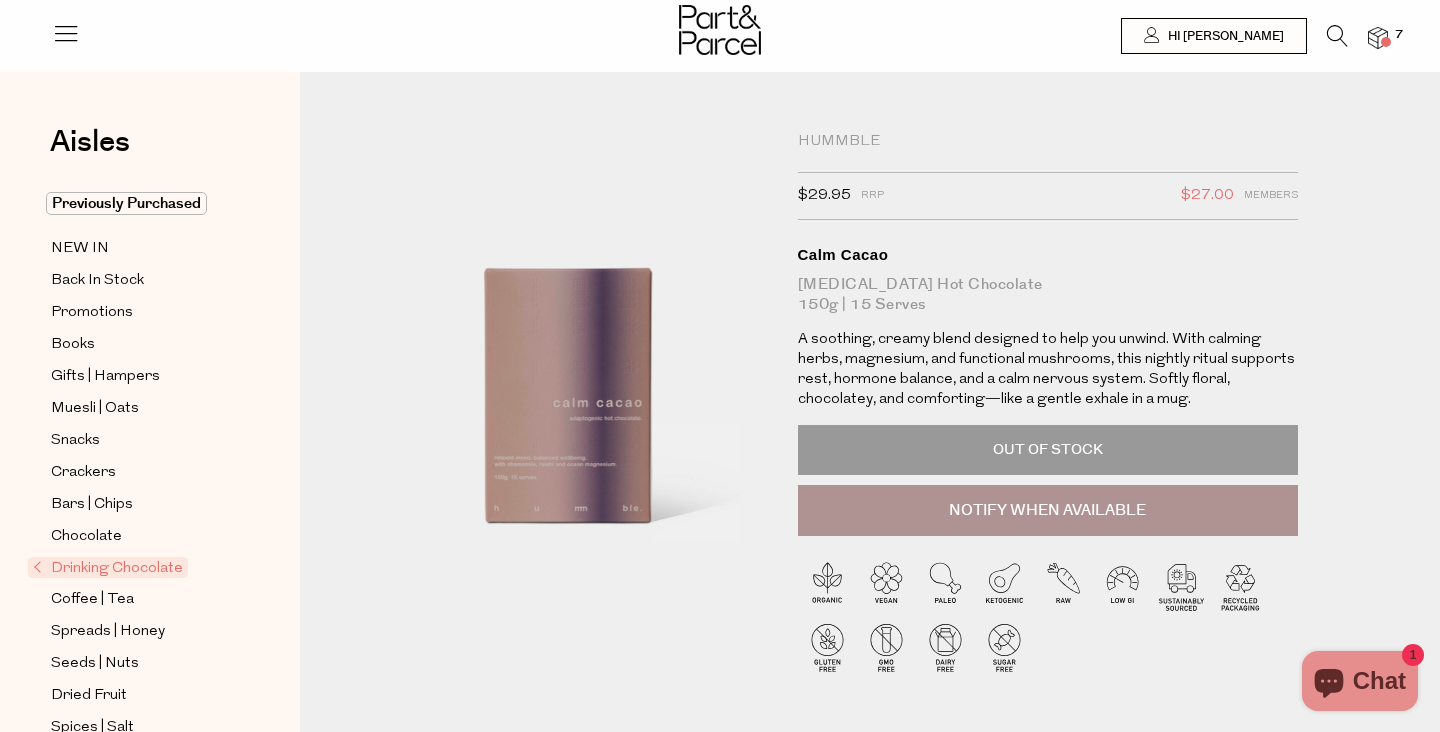 type on "[PERSON_NAME][EMAIL_ADDRESS][DOMAIN_NAME]" 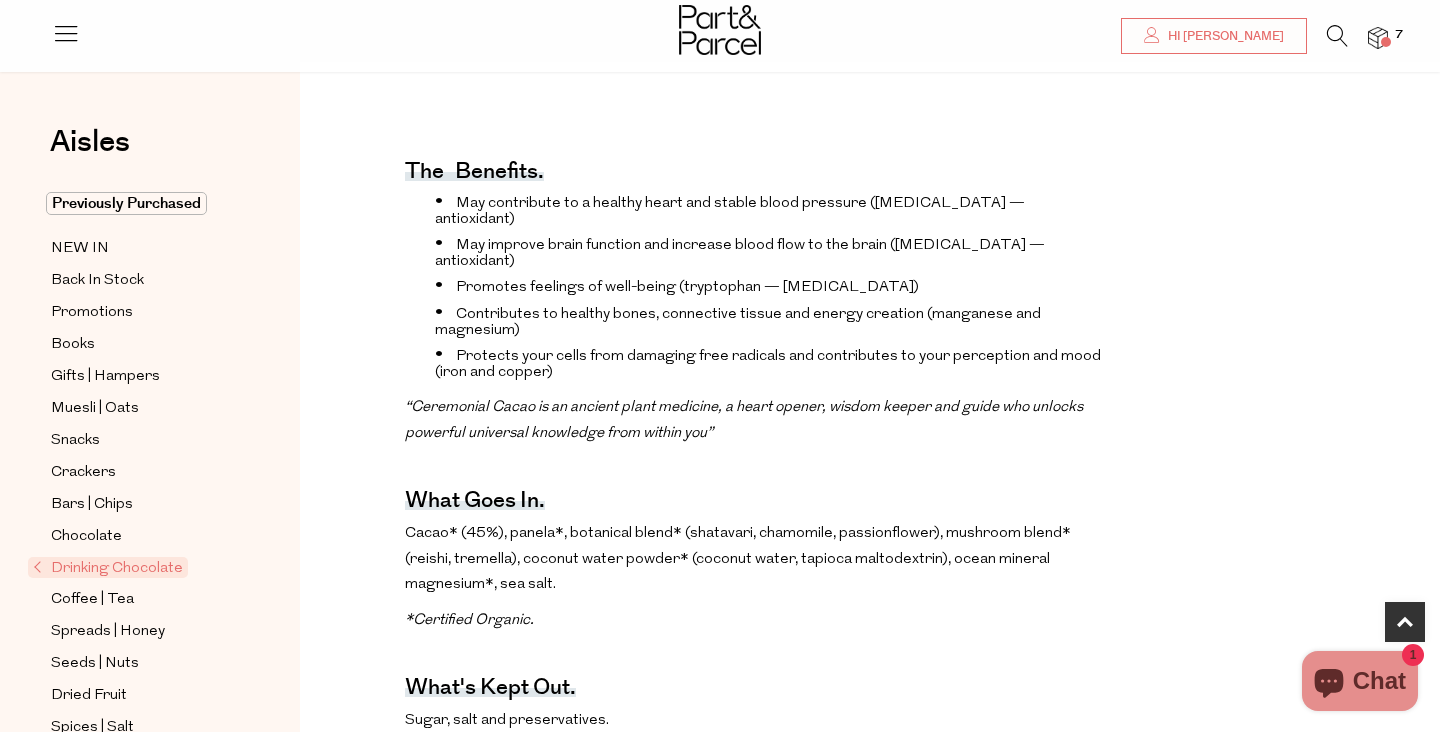 scroll, scrollTop: 713, scrollLeft: 0, axis: vertical 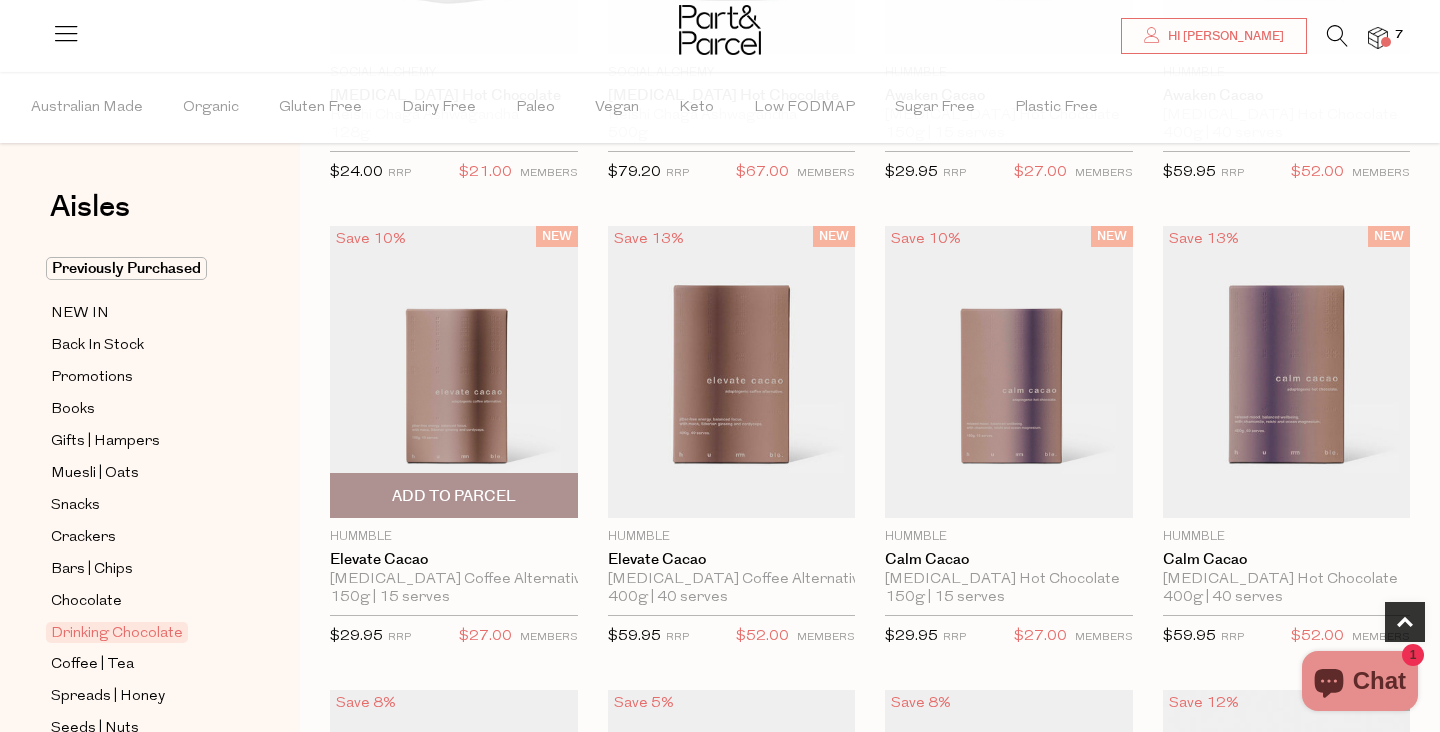 type on "[PERSON_NAME][EMAIL_ADDRESS][DOMAIN_NAME]" 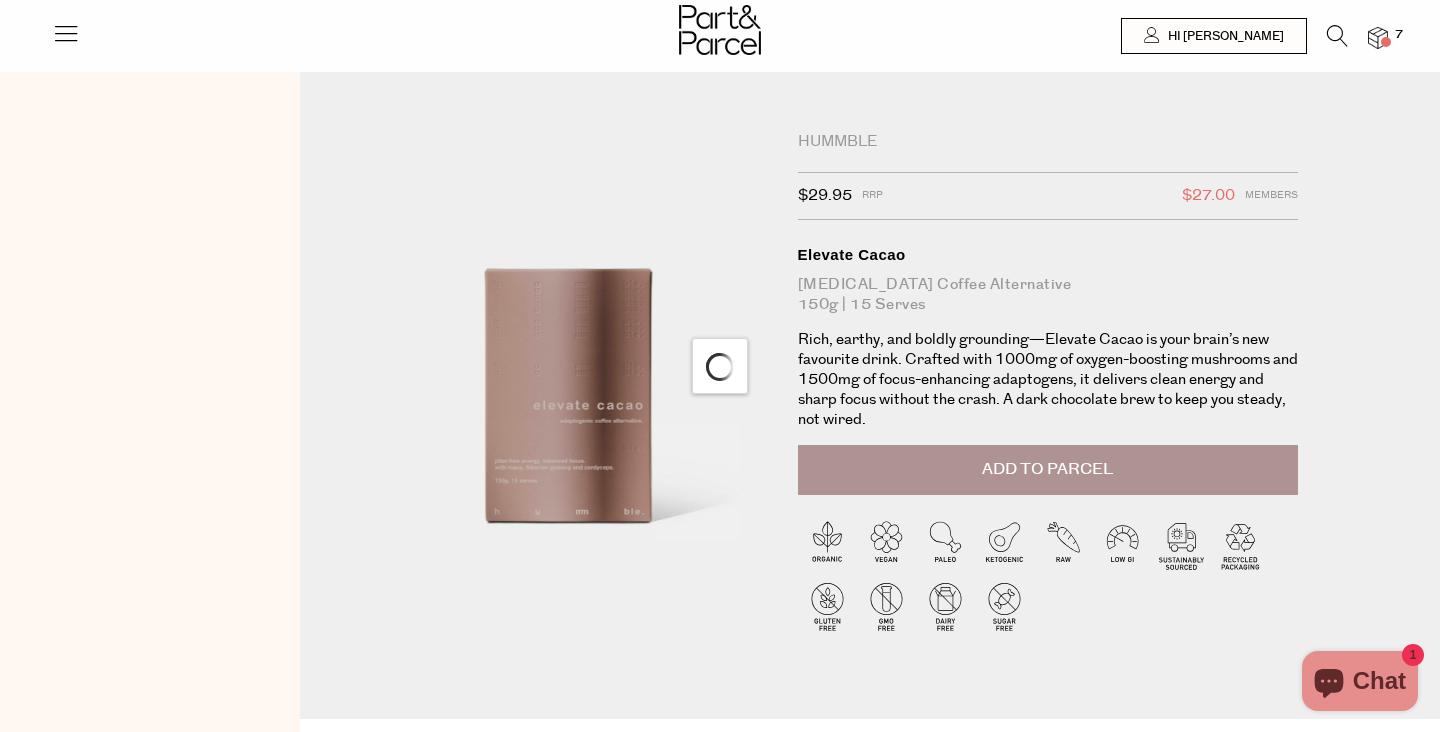 scroll, scrollTop: 0, scrollLeft: 0, axis: both 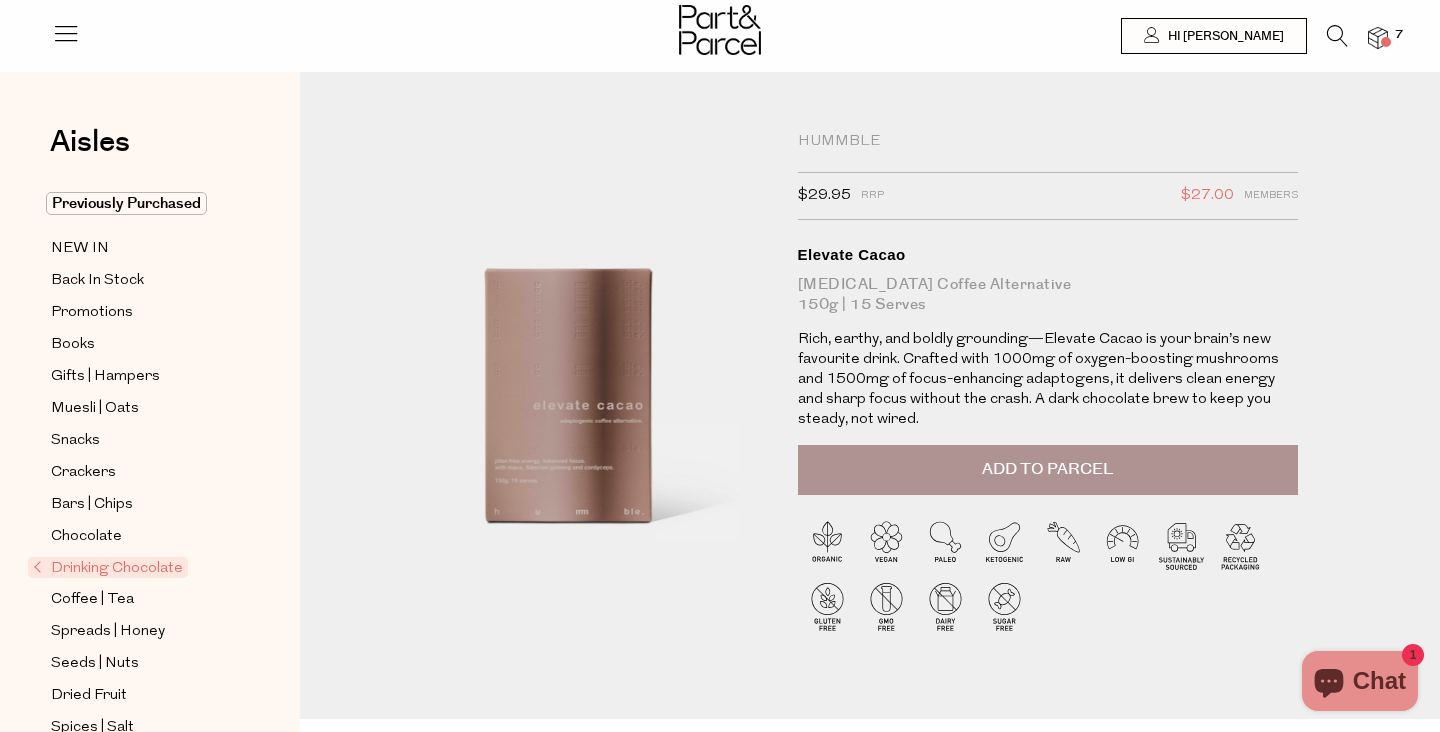 type on "[PERSON_NAME][EMAIL_ADDRESS][DOMAIN_NAME]" 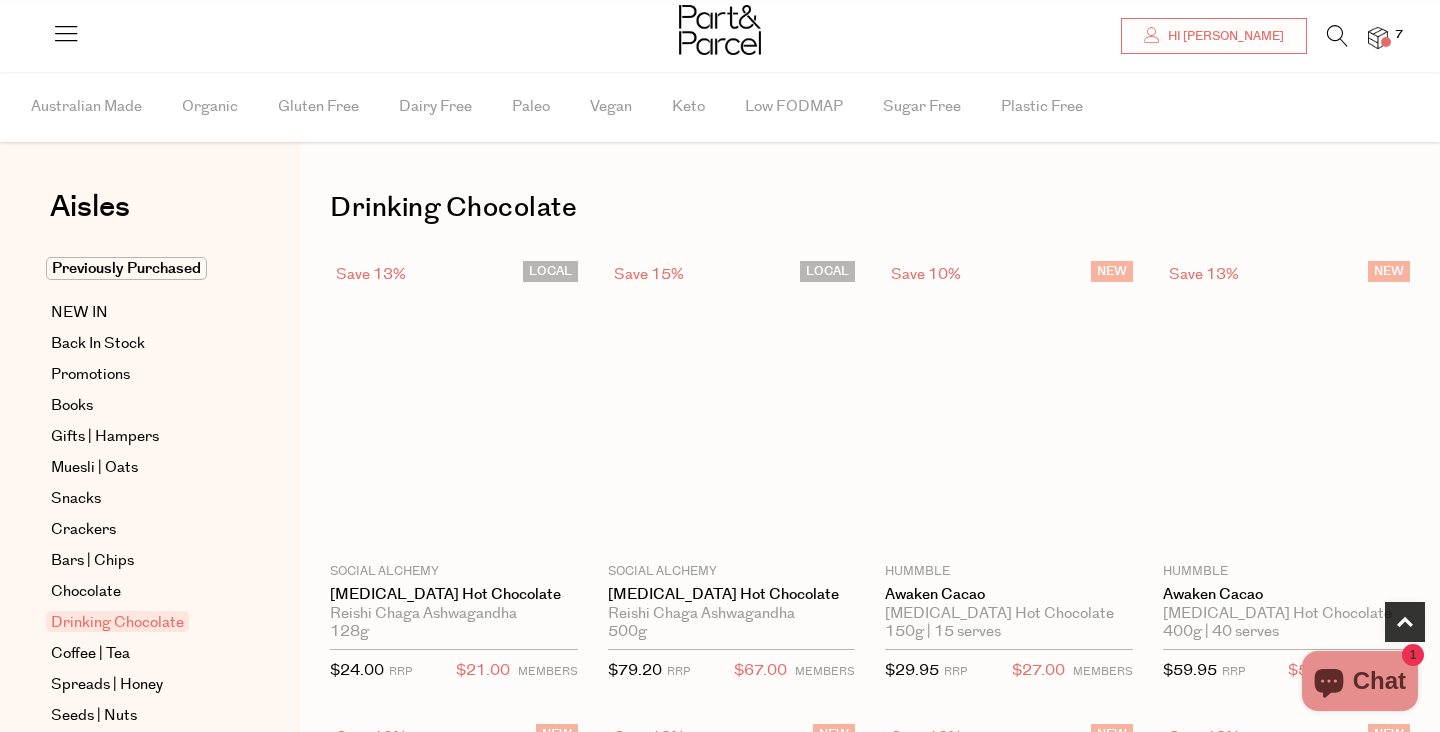scroll, scrollTop: 644, scrollLeft: 0, axis: vertical 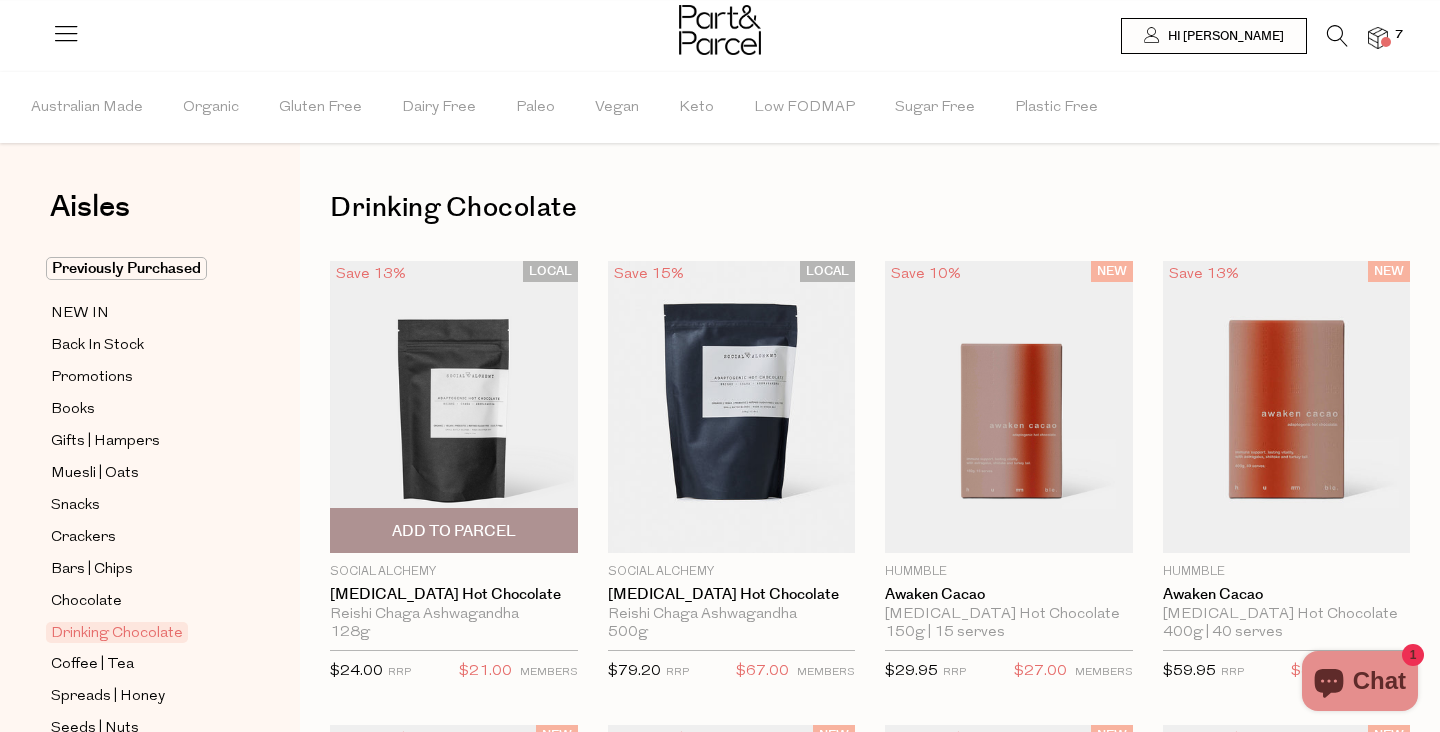 click on "Add To Parcel" at bounding box center [454, 531] 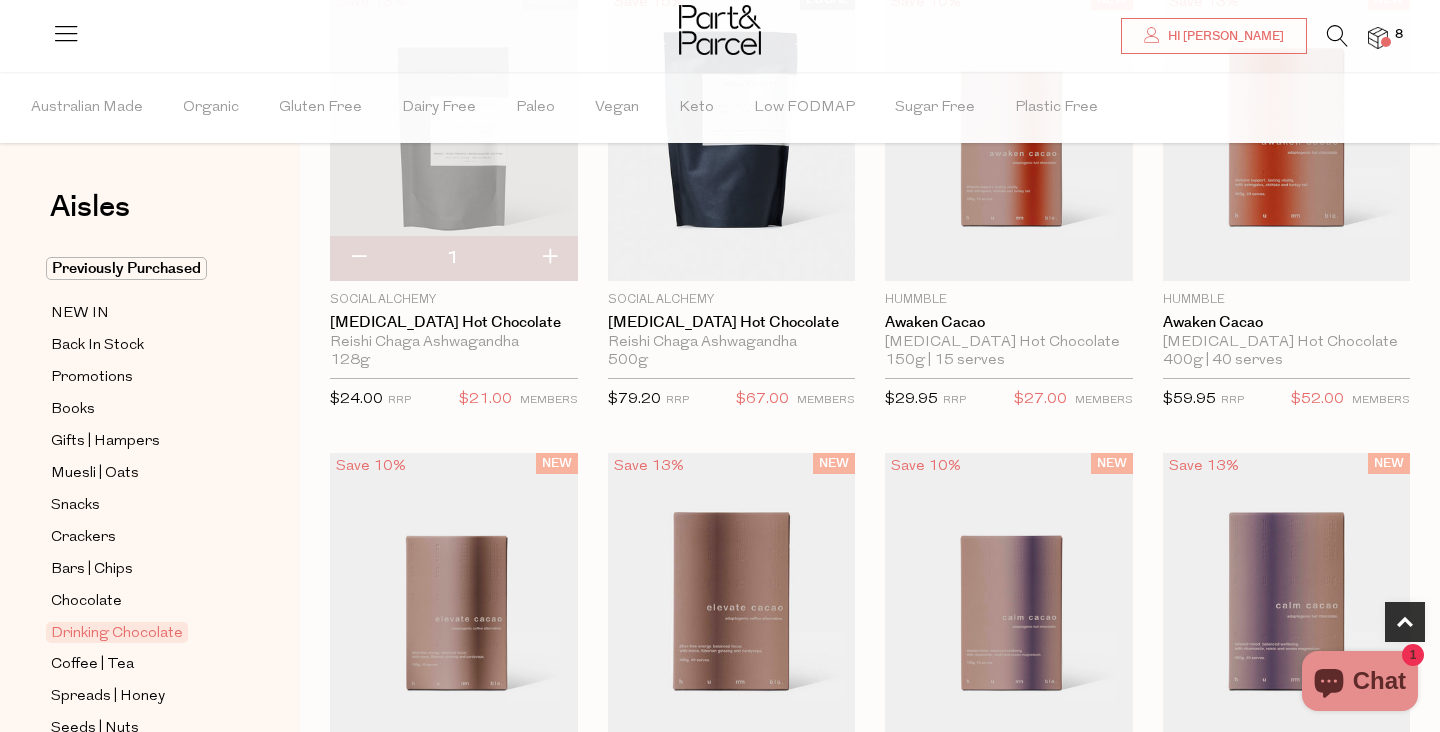 scroll, scrollTop: 308, scrollLeft: 0, axis: vertical 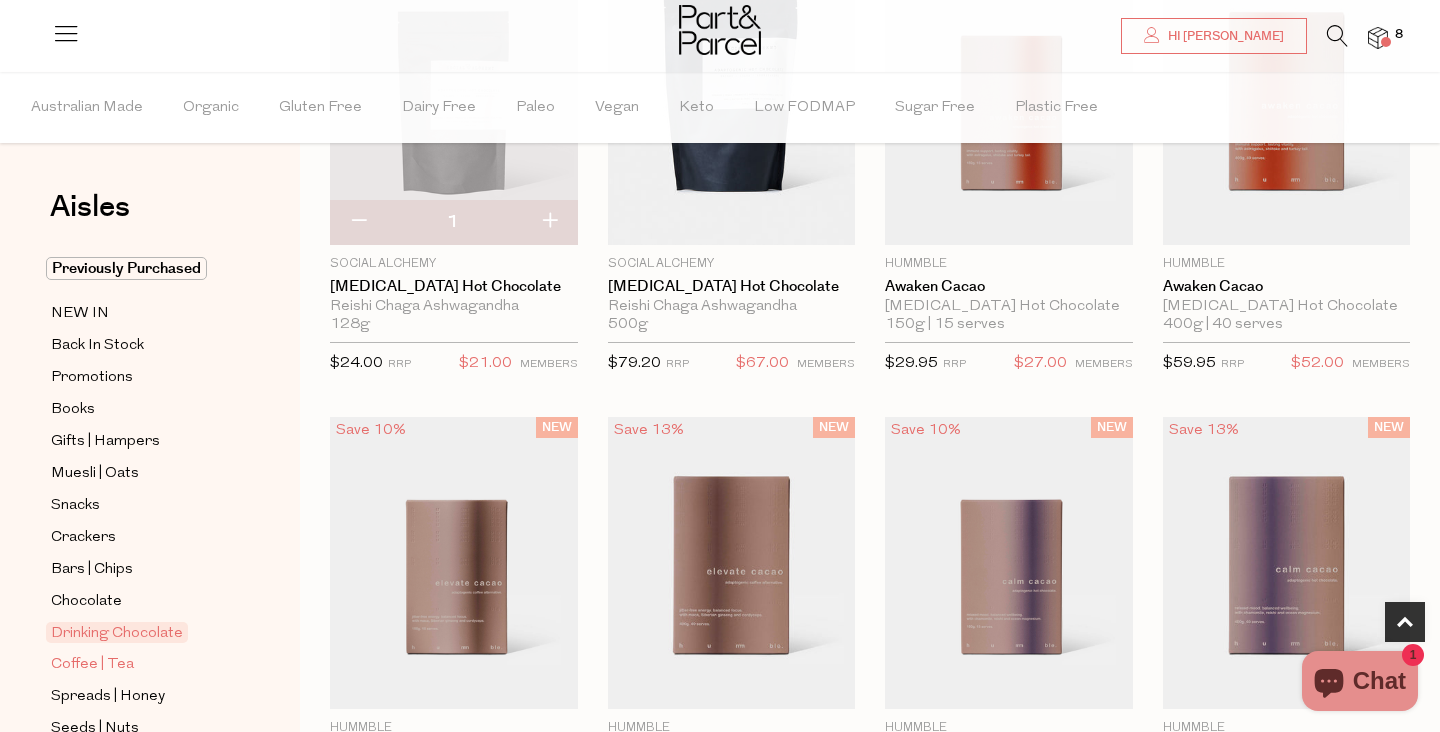 click on "Coffee | Tea" at bounding box center [92, 665] 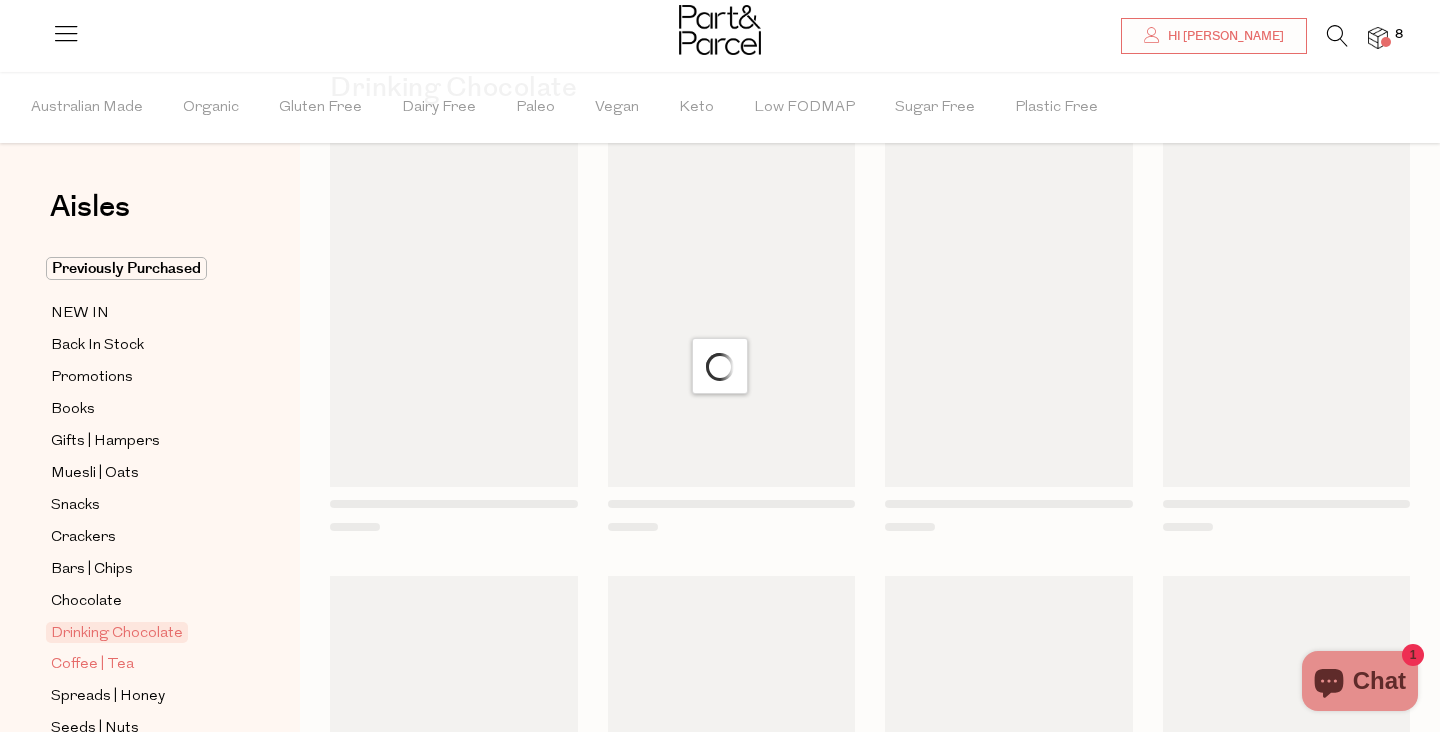 scroll, scrollTop: 0, scrollLeft: 0, axis: both 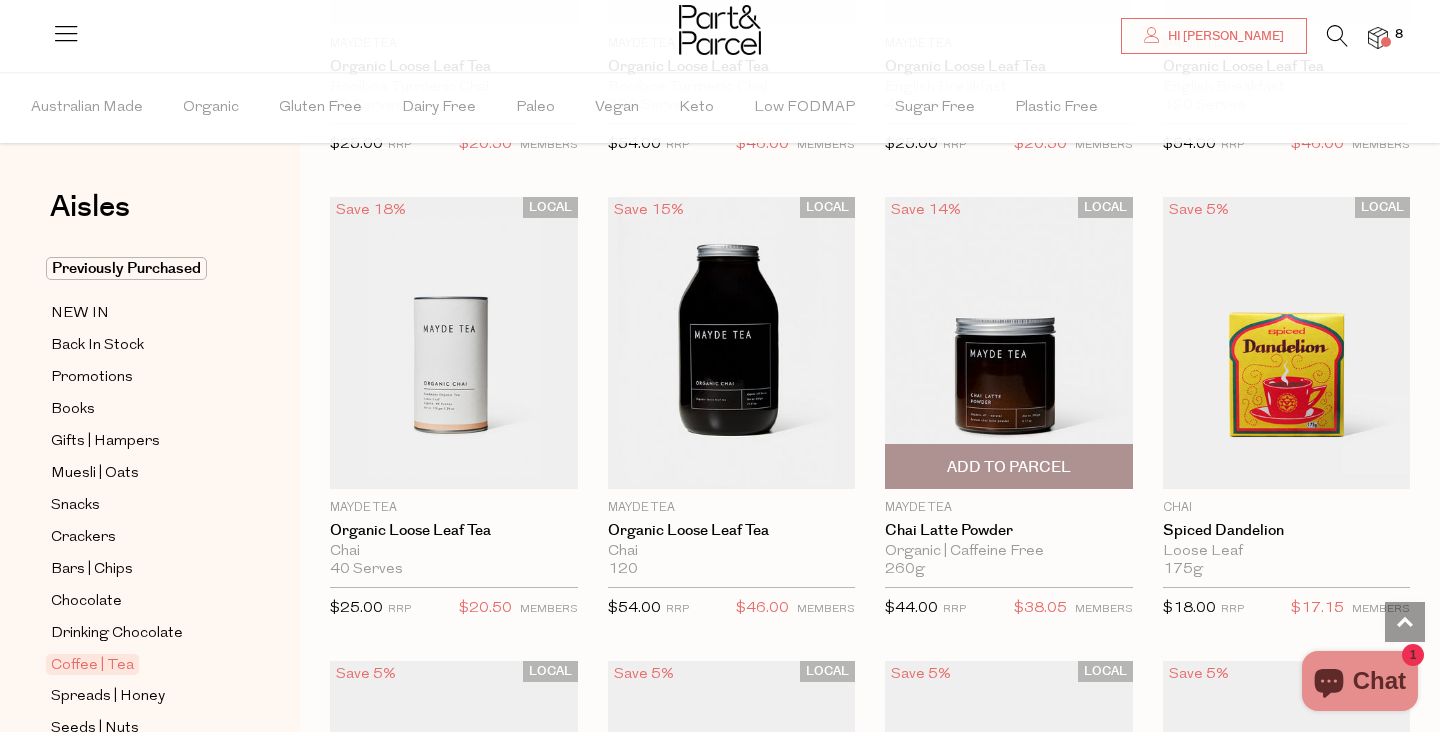 click at bounding box center [1009, 343] 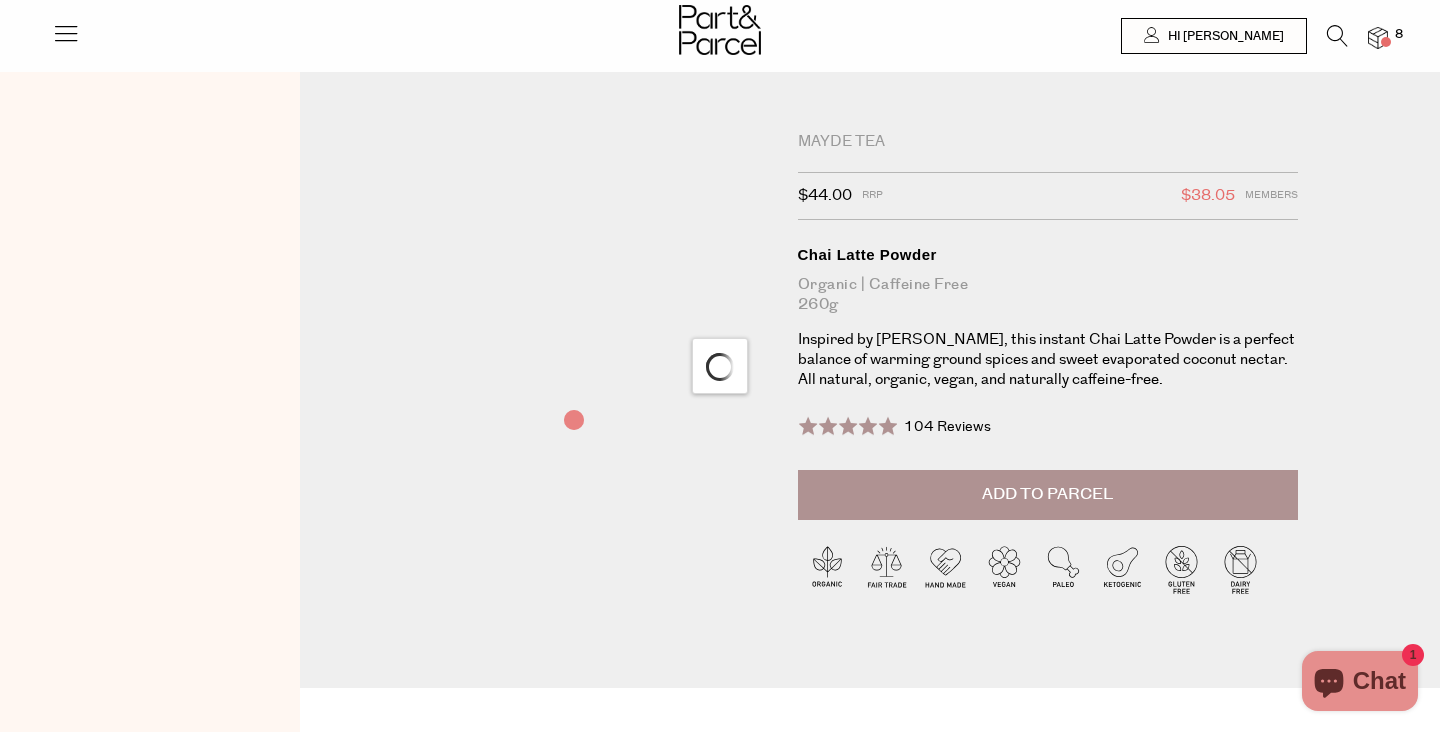 scroll, scrollTop: 0, scrollLeft: 0, axis: both 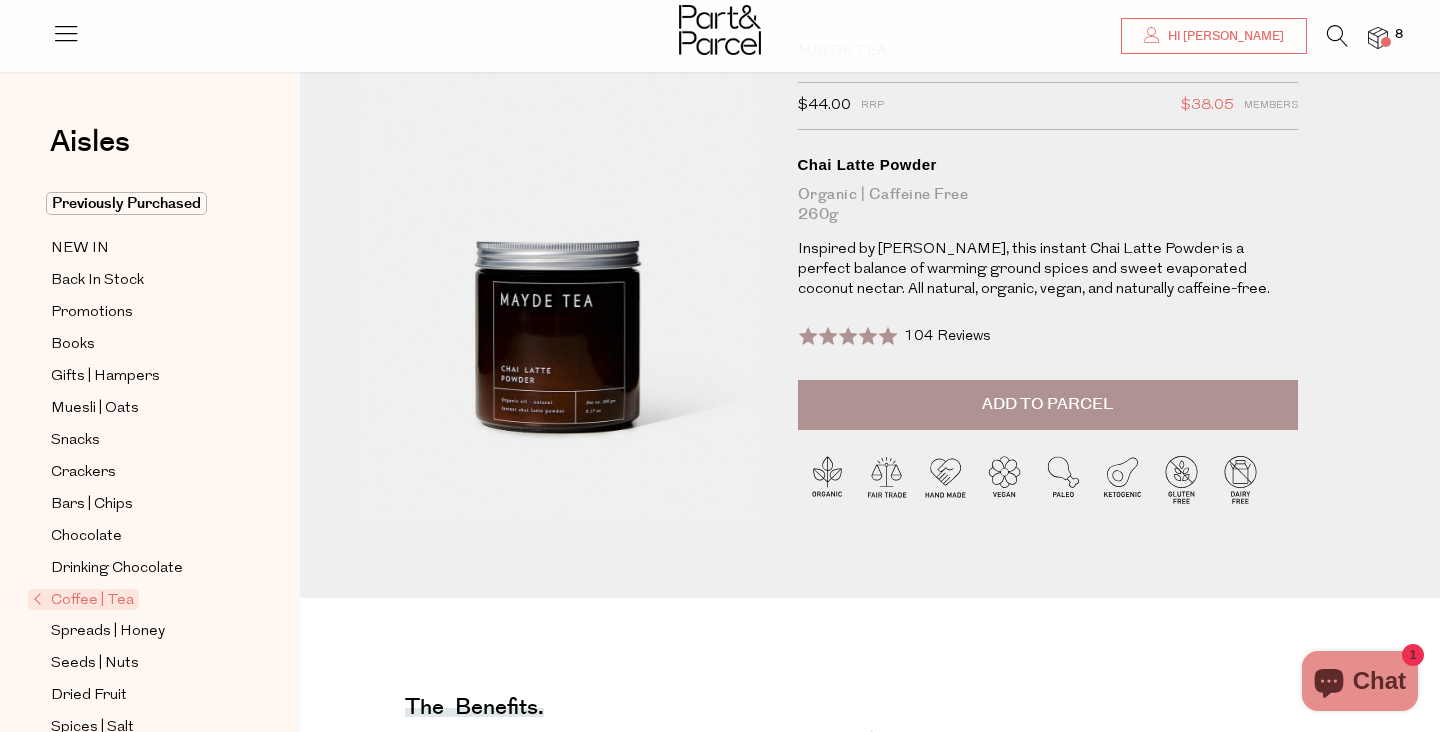 type on "[PERSON_NAME][EMAIL_ADDRESS][DOMAIN_NAME]" 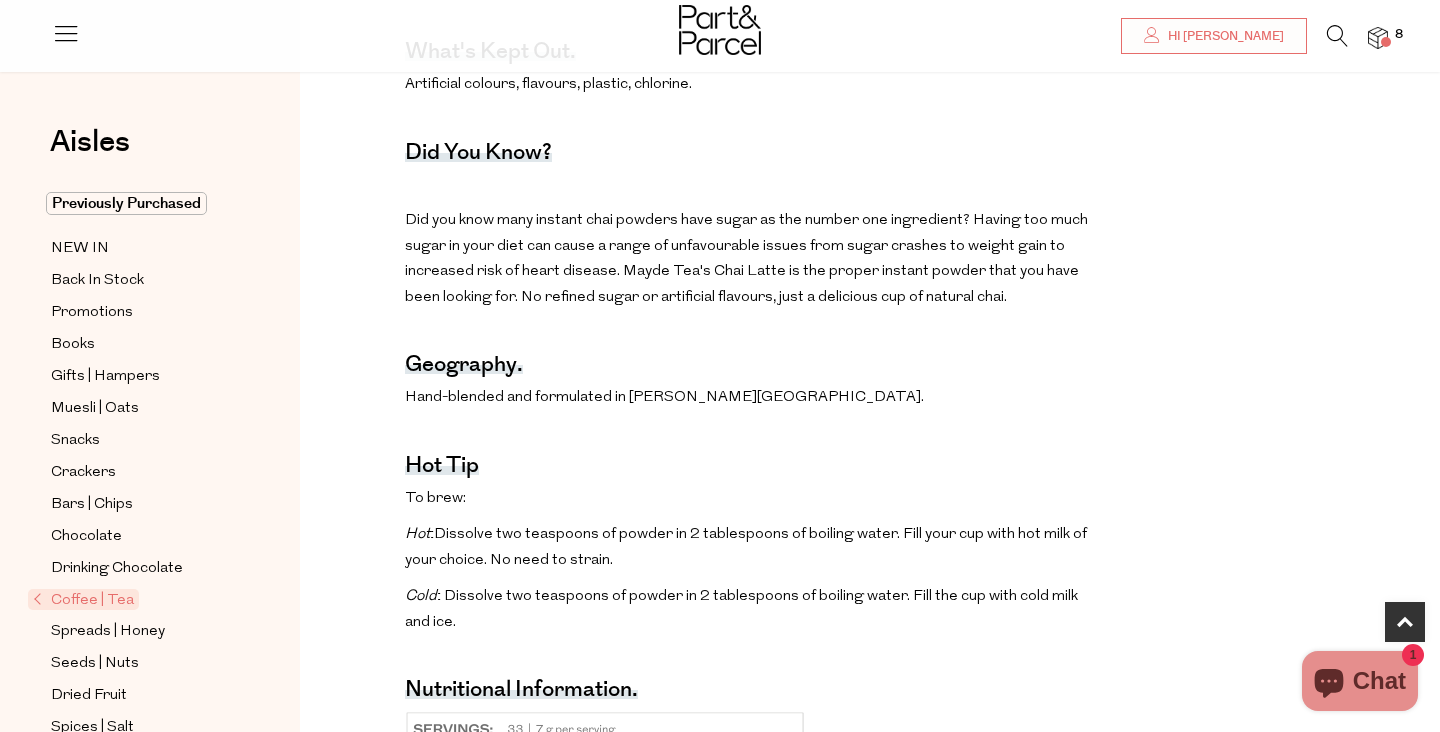 scroll, scrollTop: 1139, scrollLeft: 0, axis: vertical 